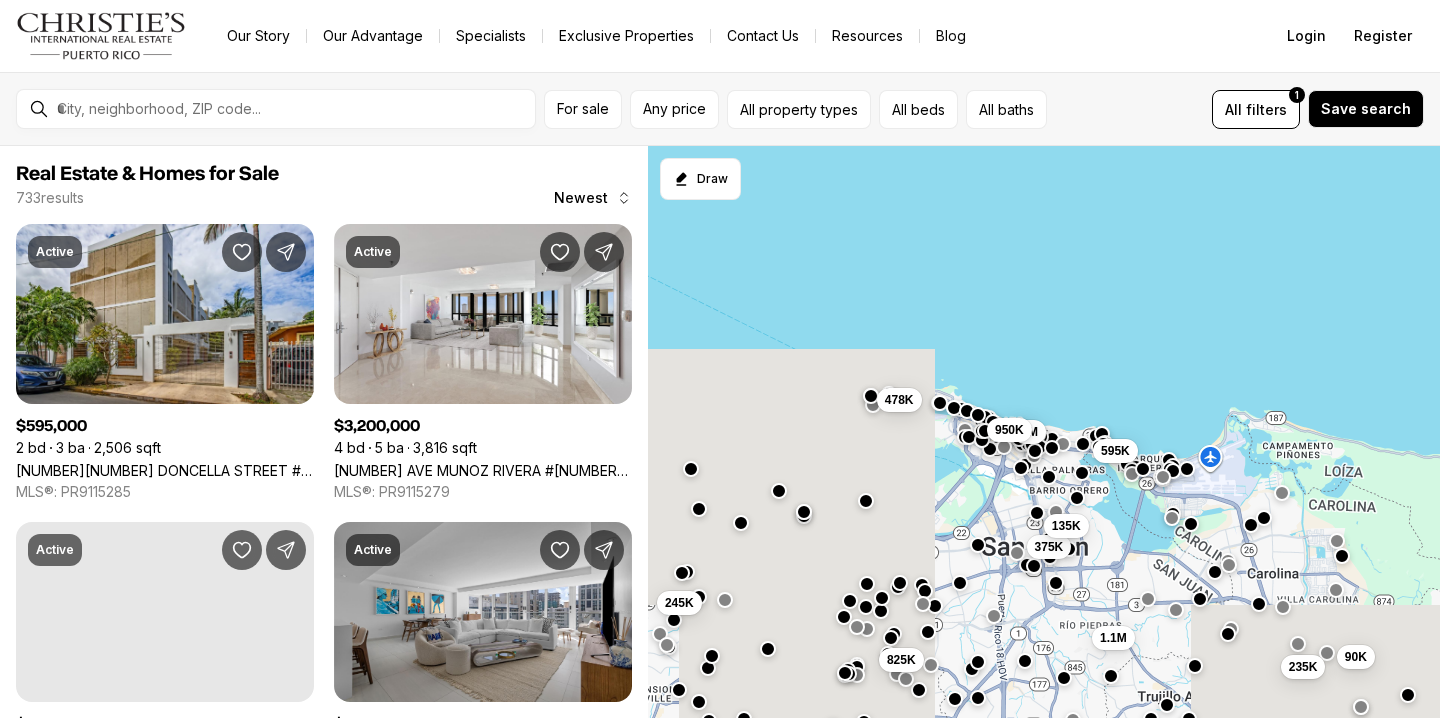 scroll, scrollTop: 0, scrollLeft: 0, axis: both 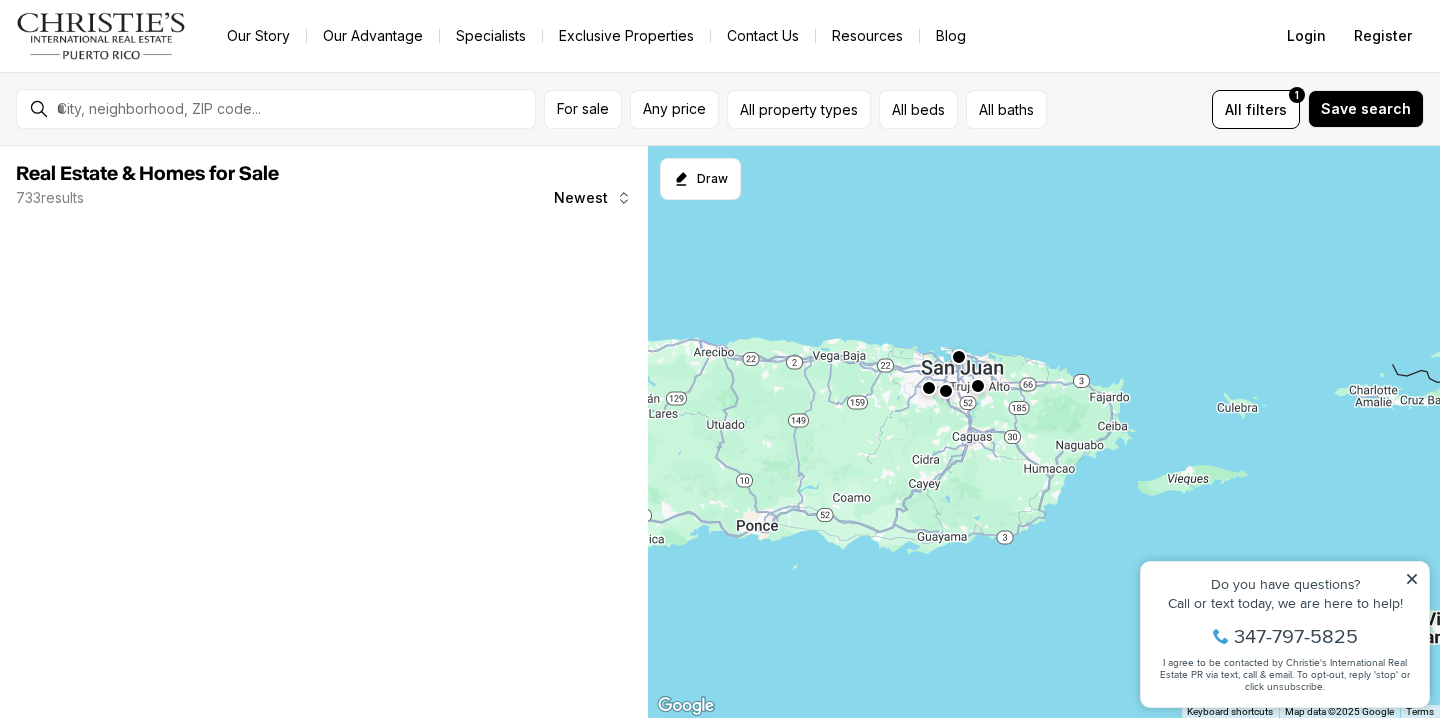 click 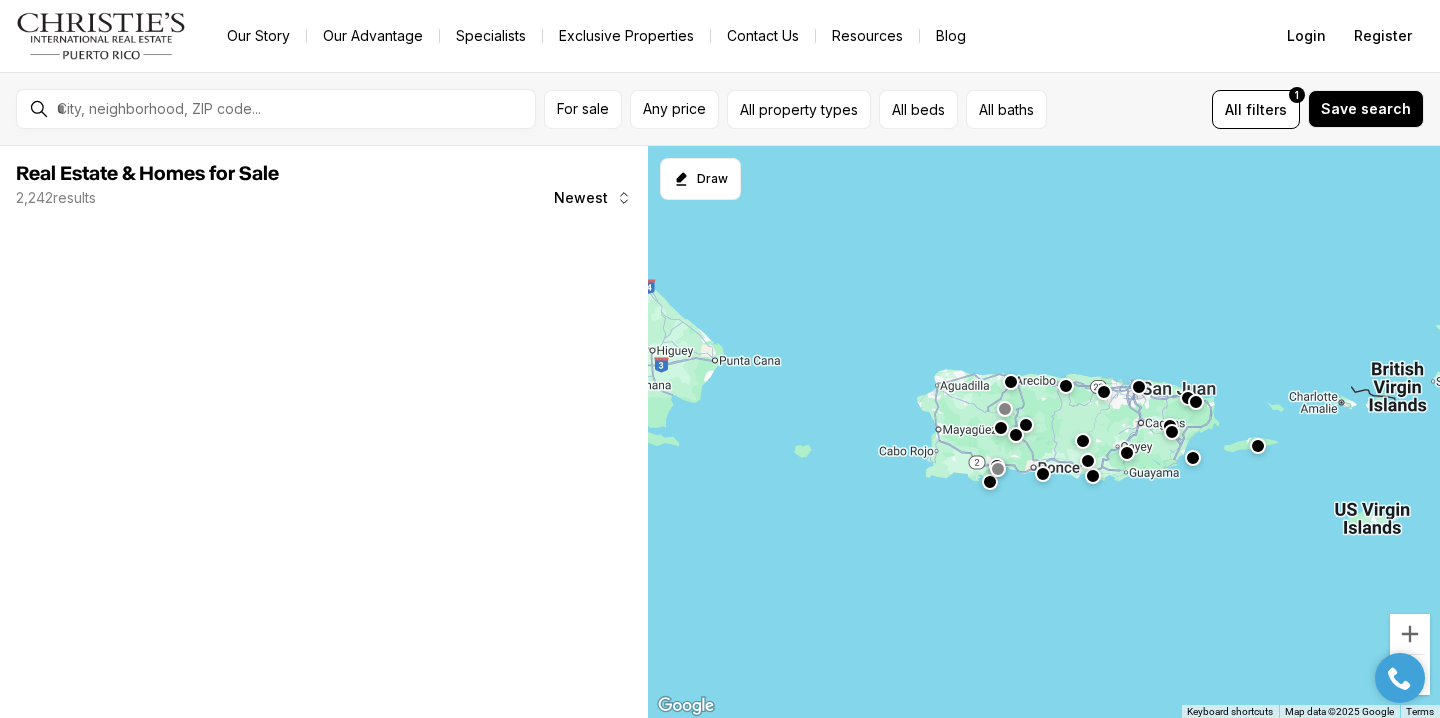 drag, startPoint x: 709, startPoint y: 448, endPoint x: 940, endPoint y: 446, distance: 231.00865 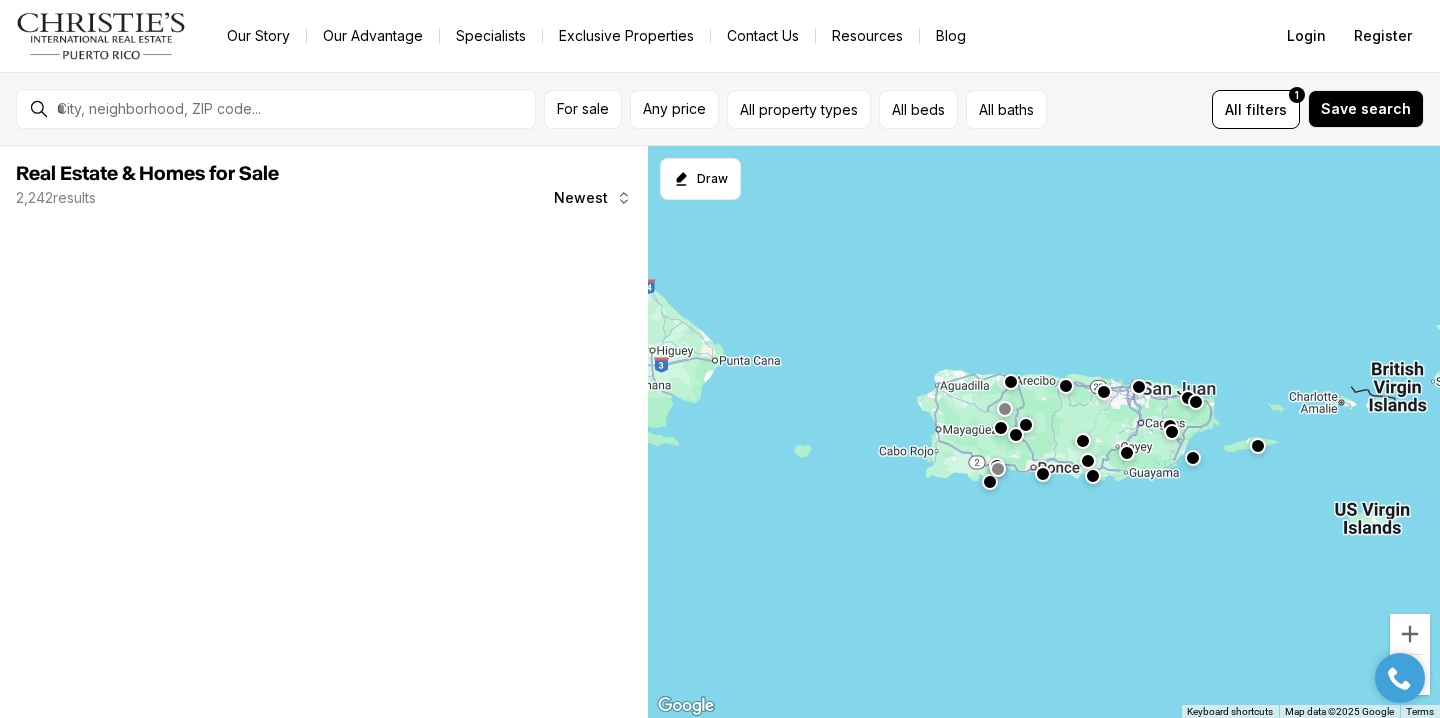 click at bounding box center (1044, 432) 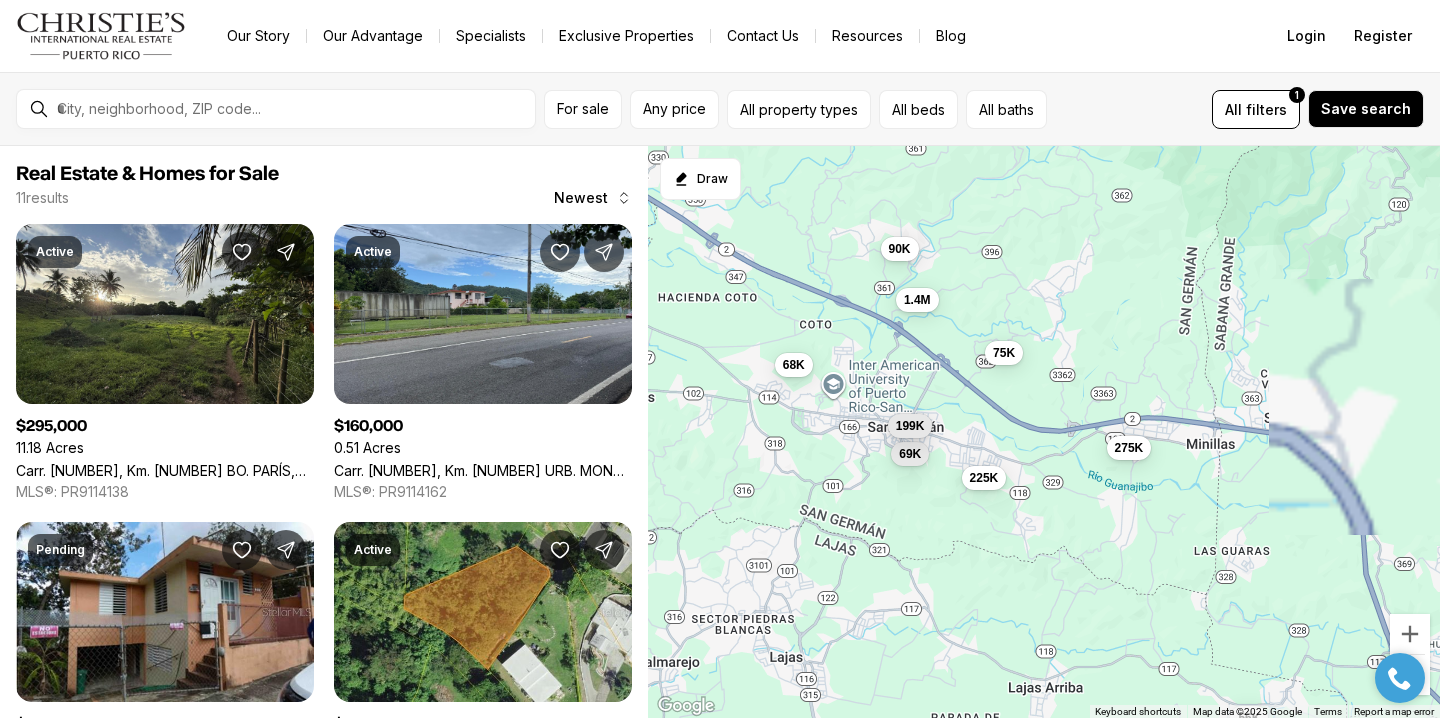 drag, startPoint x: 1042, startPoint y: 333, endPoint x: 862, endPoint y: 417, distance: 198.63535 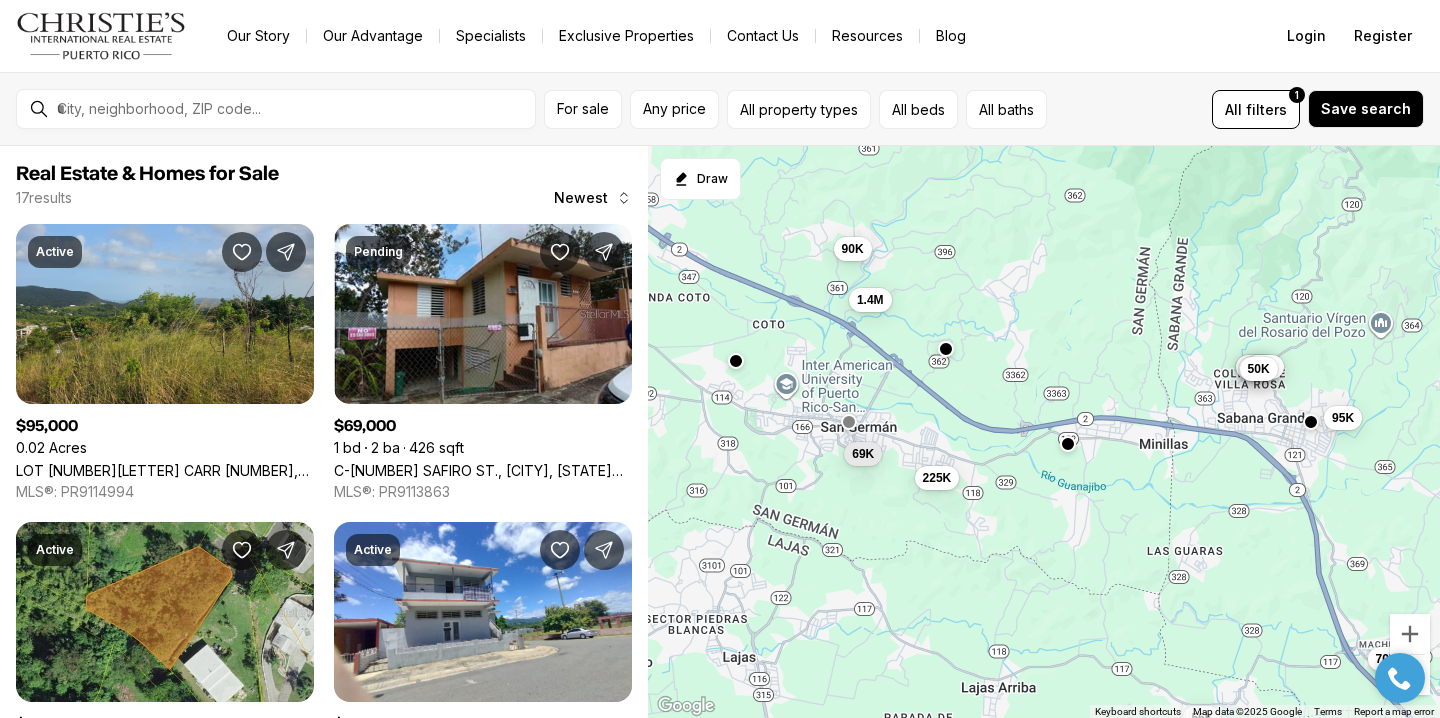 drag, startPoint x: 1028, startPoint y: 430, endPoint x: 979, endPoint y: 430, distance: 49 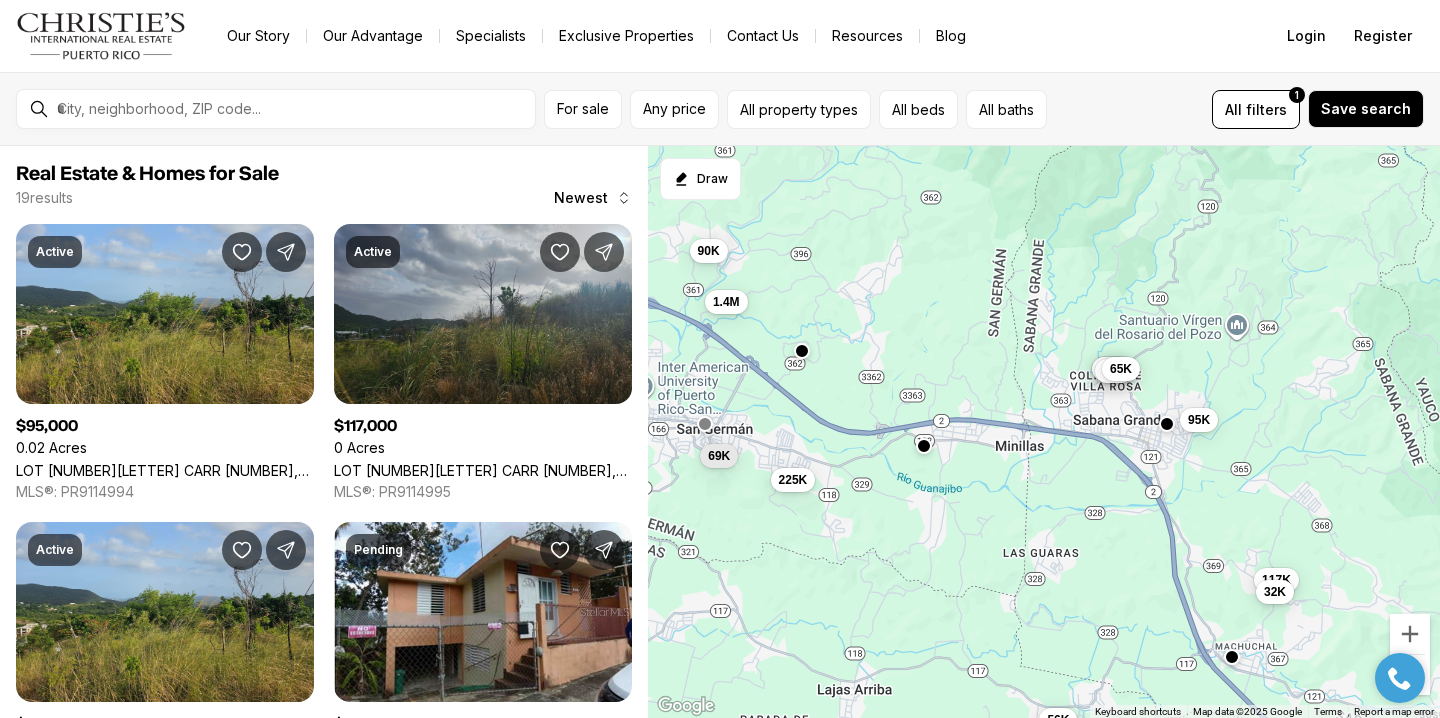 drag, startPoint x: 1164, startPoint y: 436, endPoint x: 1018, endPoint y: 435, distance: 146.00342 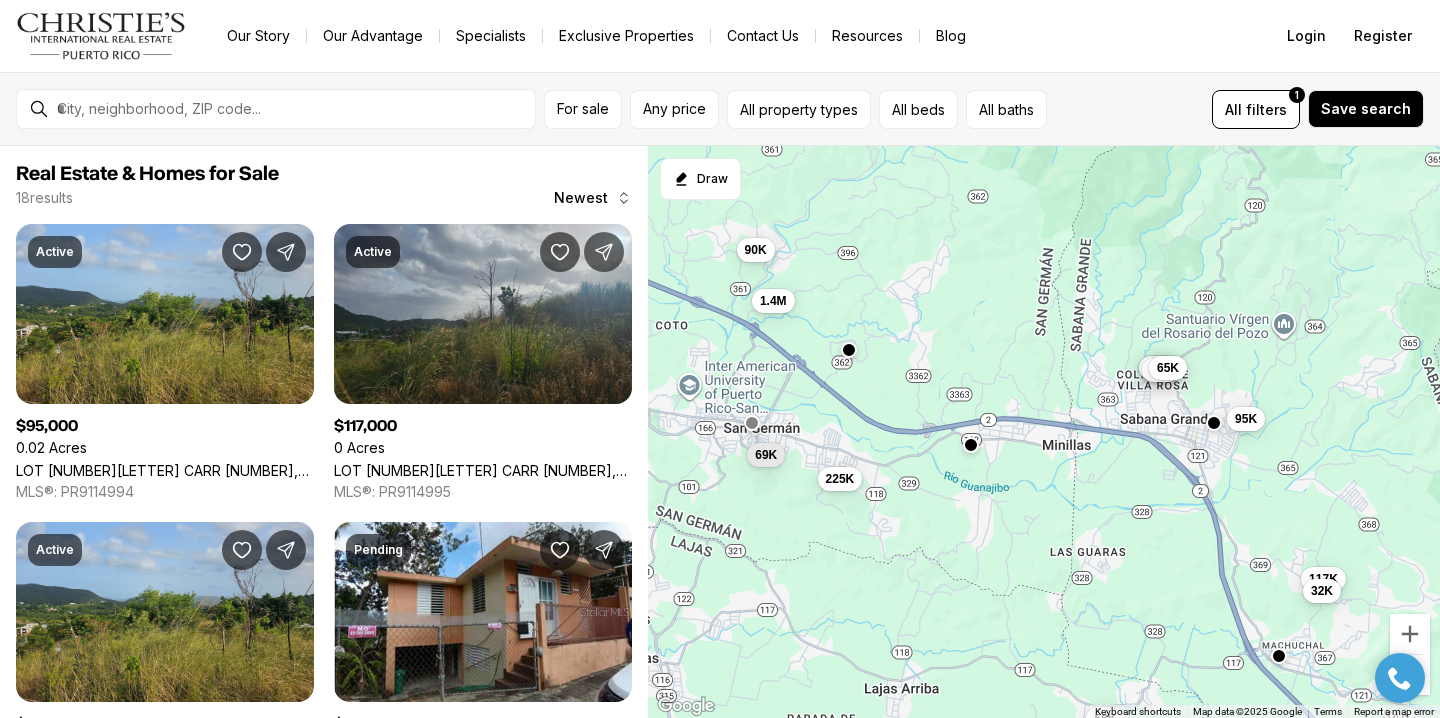 drag, startPoint x: 1018, startPoint y: 435, endPoint x: 1062, endPoint y: 435, distance: 44 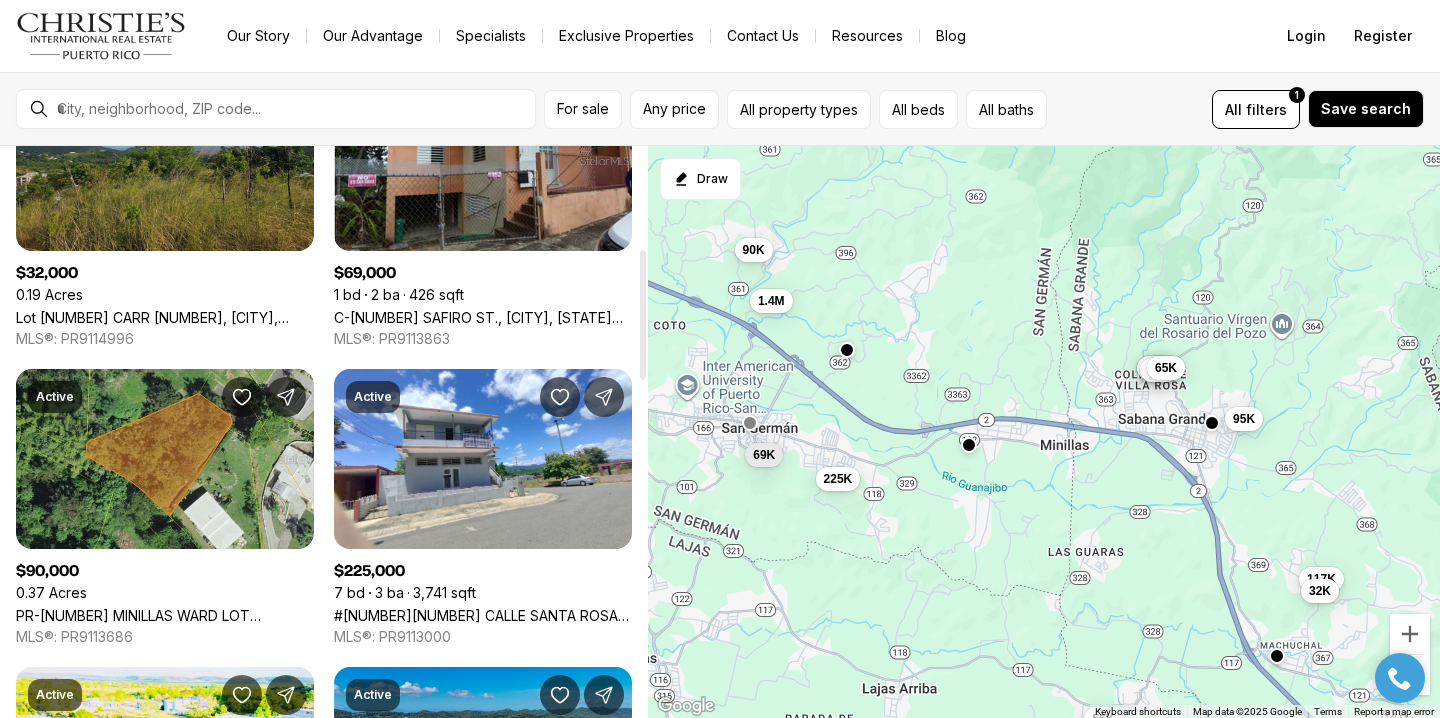 scroll, scrollTop: 456, scrollLeft: 0, axis: vertical 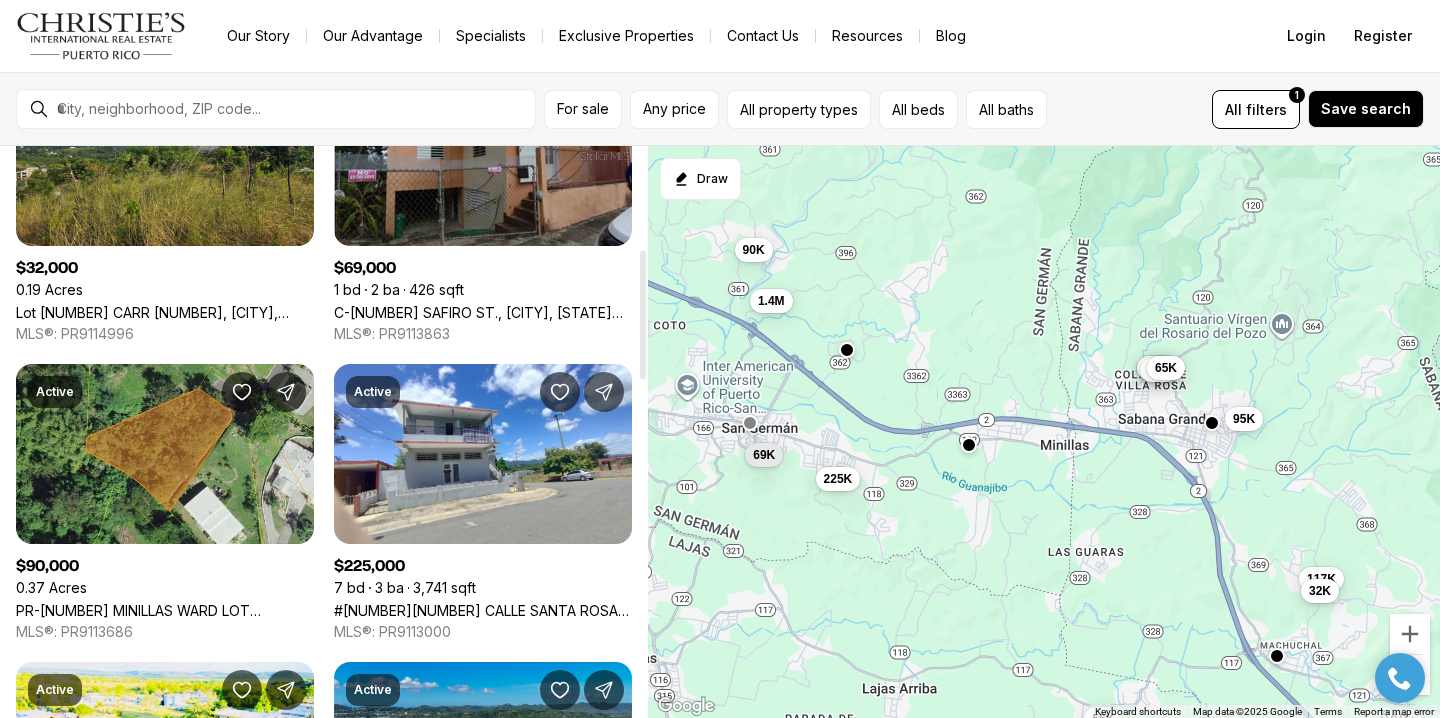 click on "C-[NUMBER] [NAME] ST., [NEIGHBORHOOD], [CITY] PR, [POSTAL_CODE]" at bounding box center [483, 312] 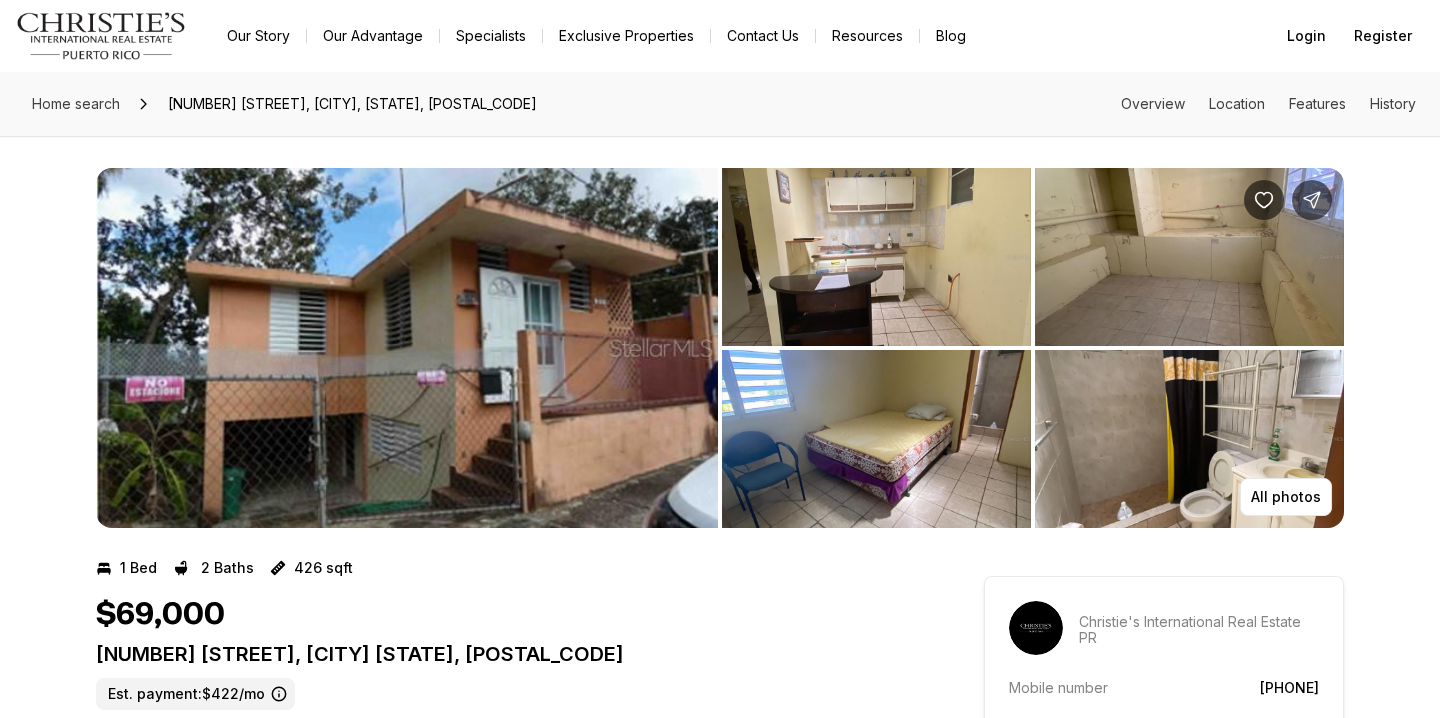 scroll, scrollTop: 0, scrollLeft: 0, axis: both 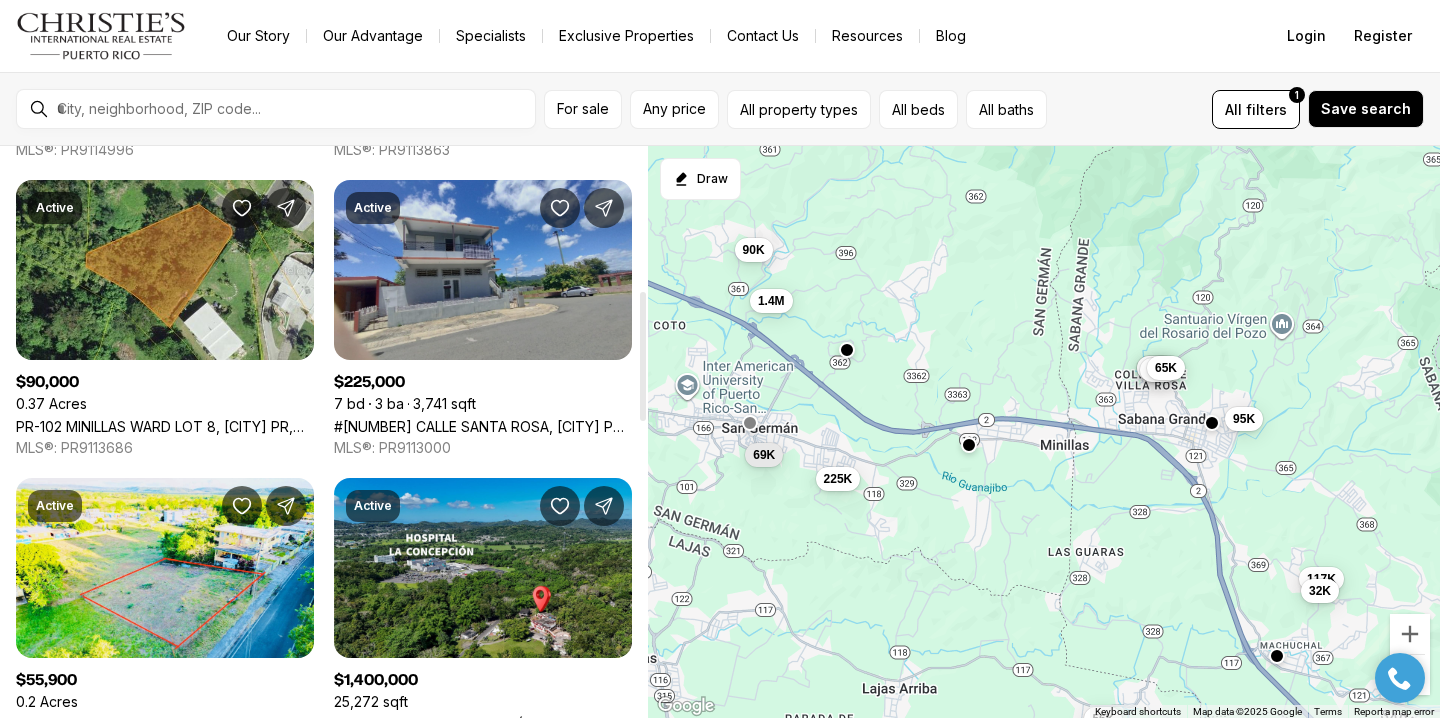 click on "#[NUMBER] CALLE SANTA ROSA, [CITY] PR, [ZIP]" at bounding box center (483, 426) 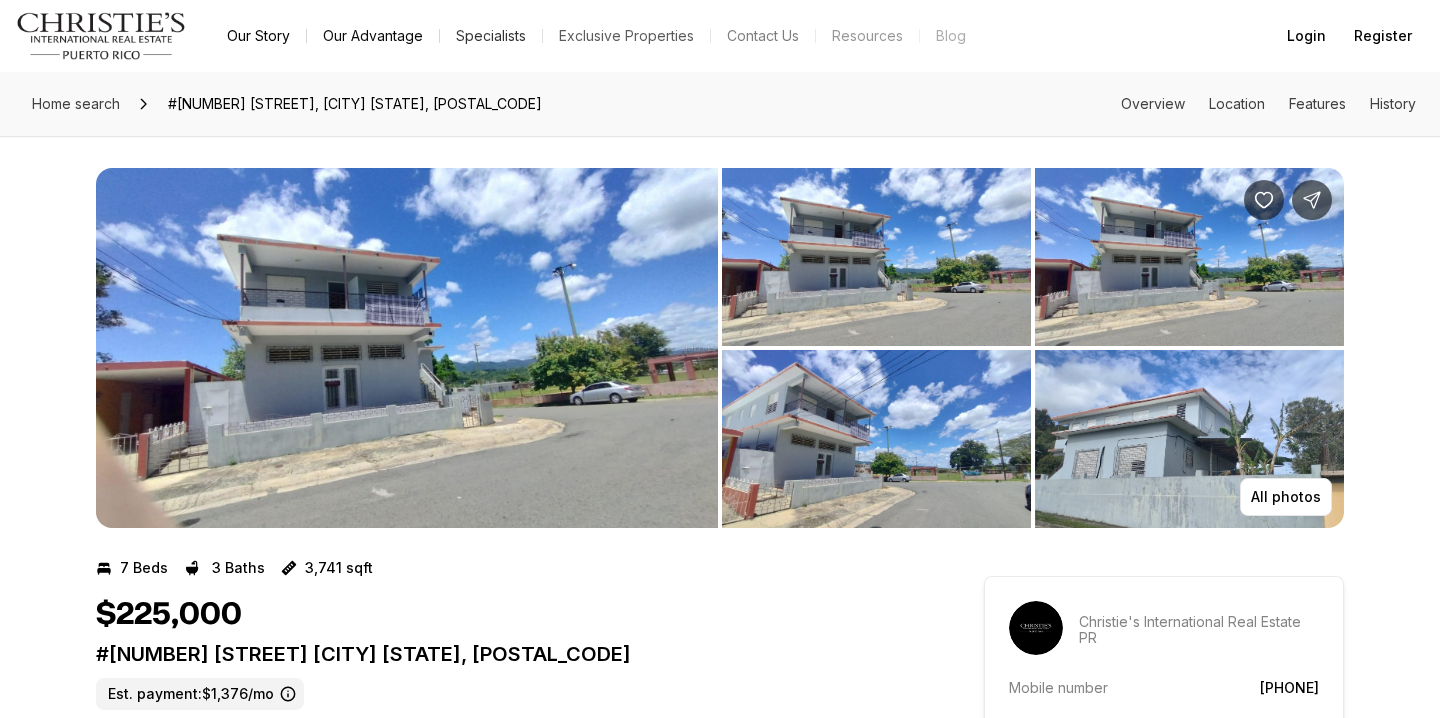 scroll, scrollTop: 0, scrollLeft: 0, axis: both 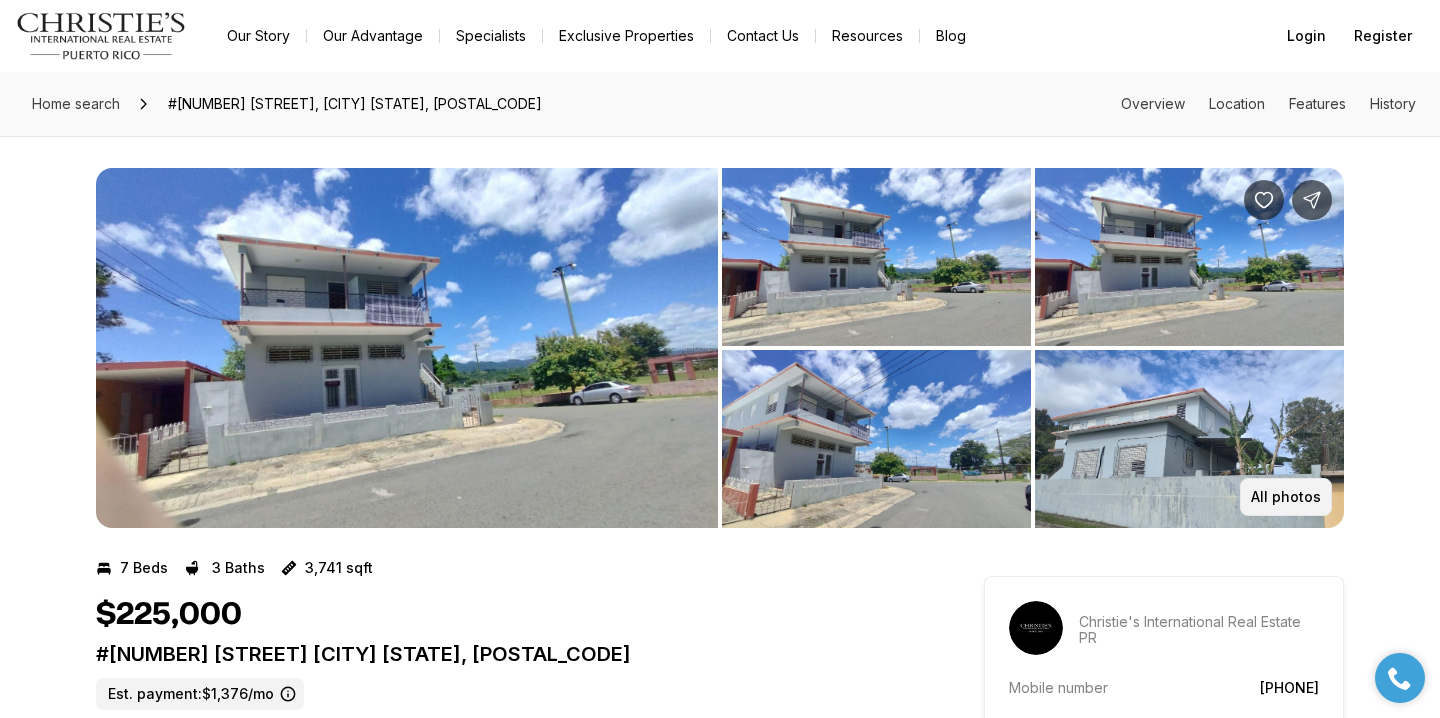 click on "All photos" at bounding box center (1286, 497) 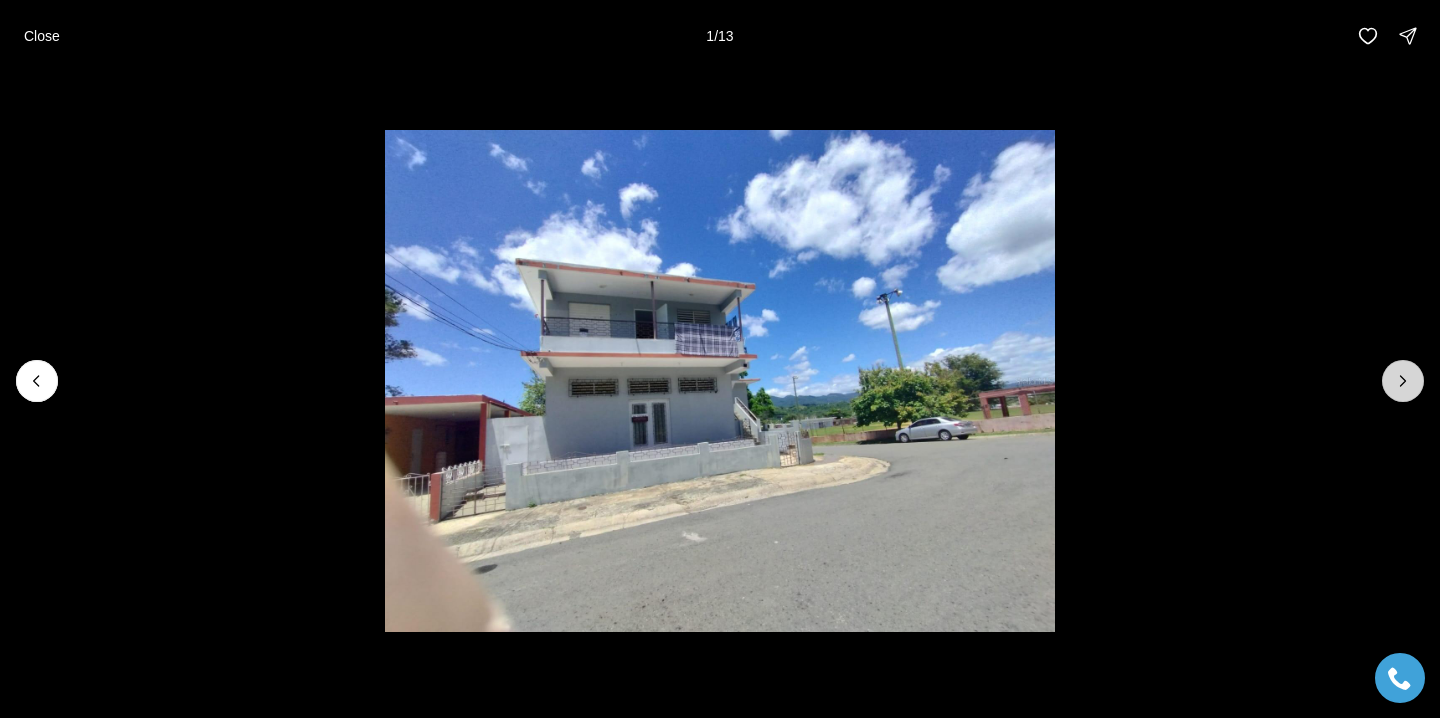 click 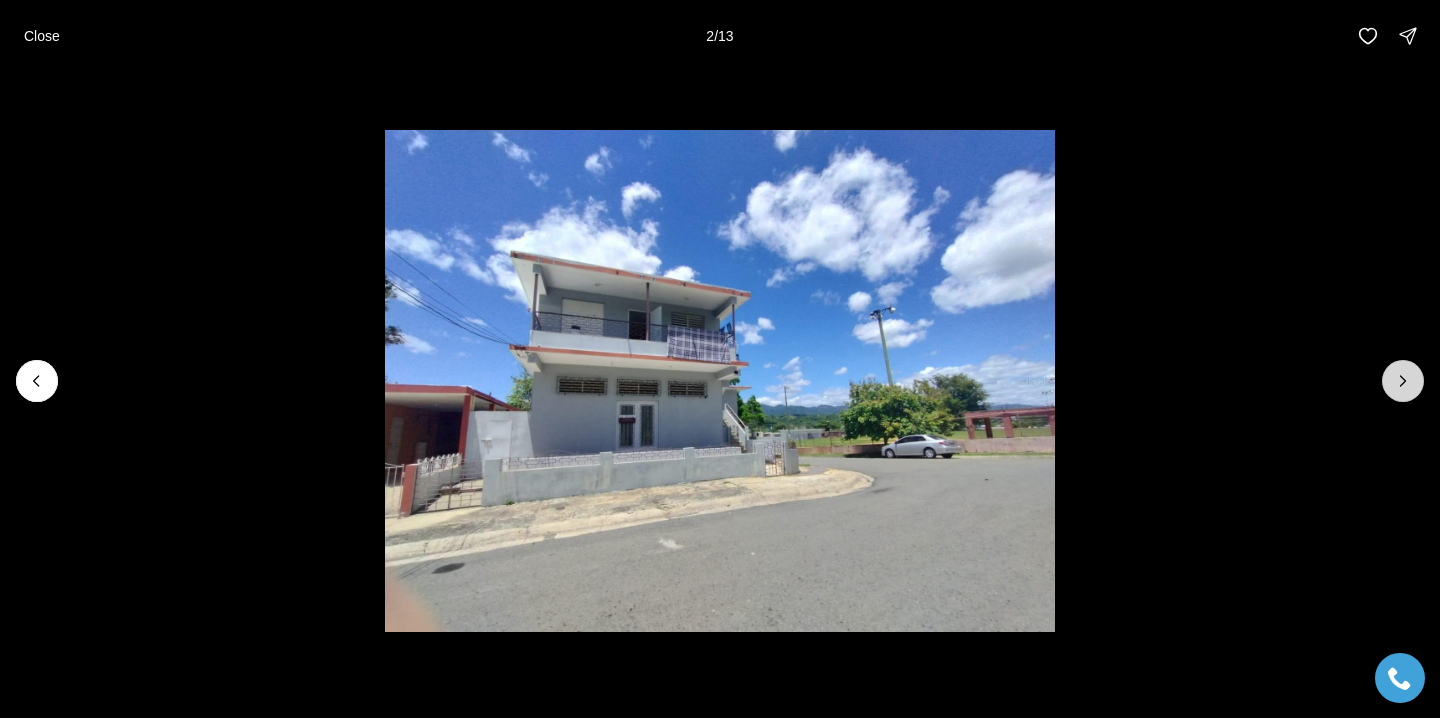 click 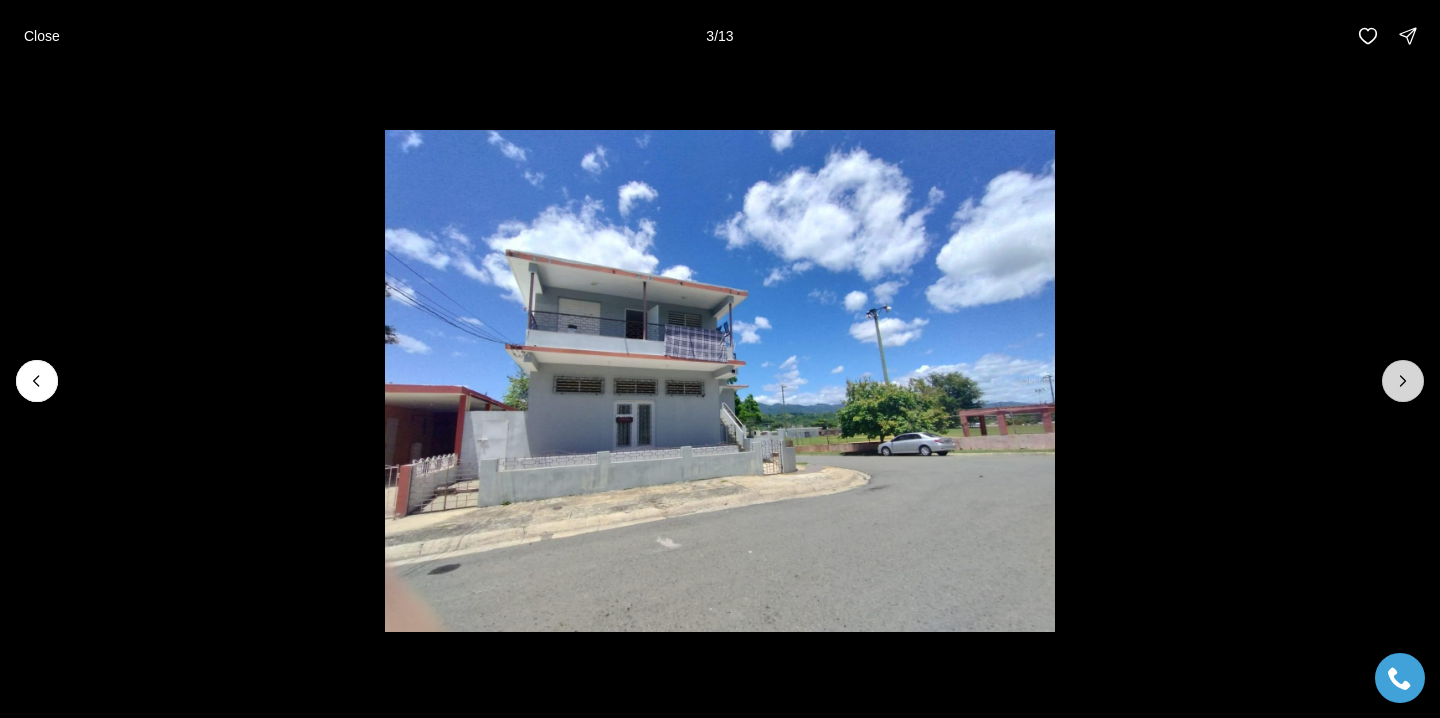 click 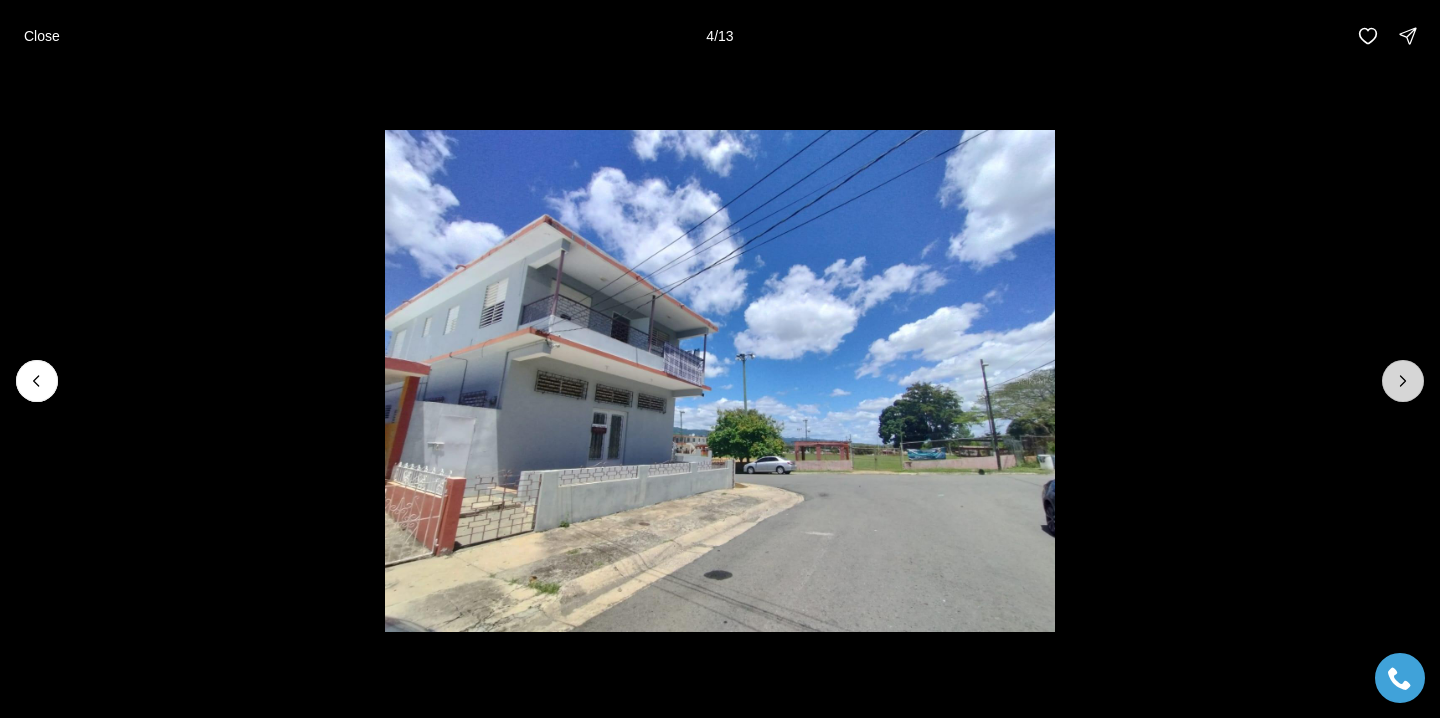 click 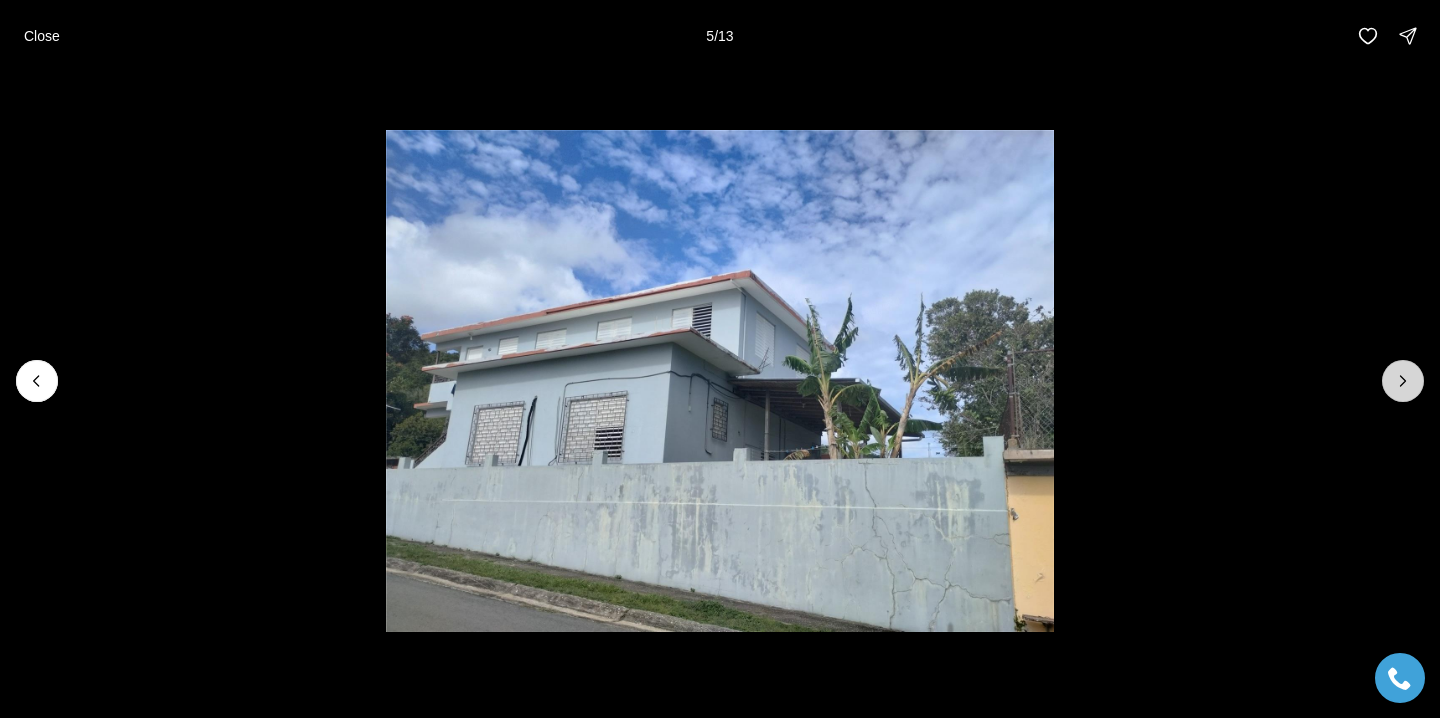 click 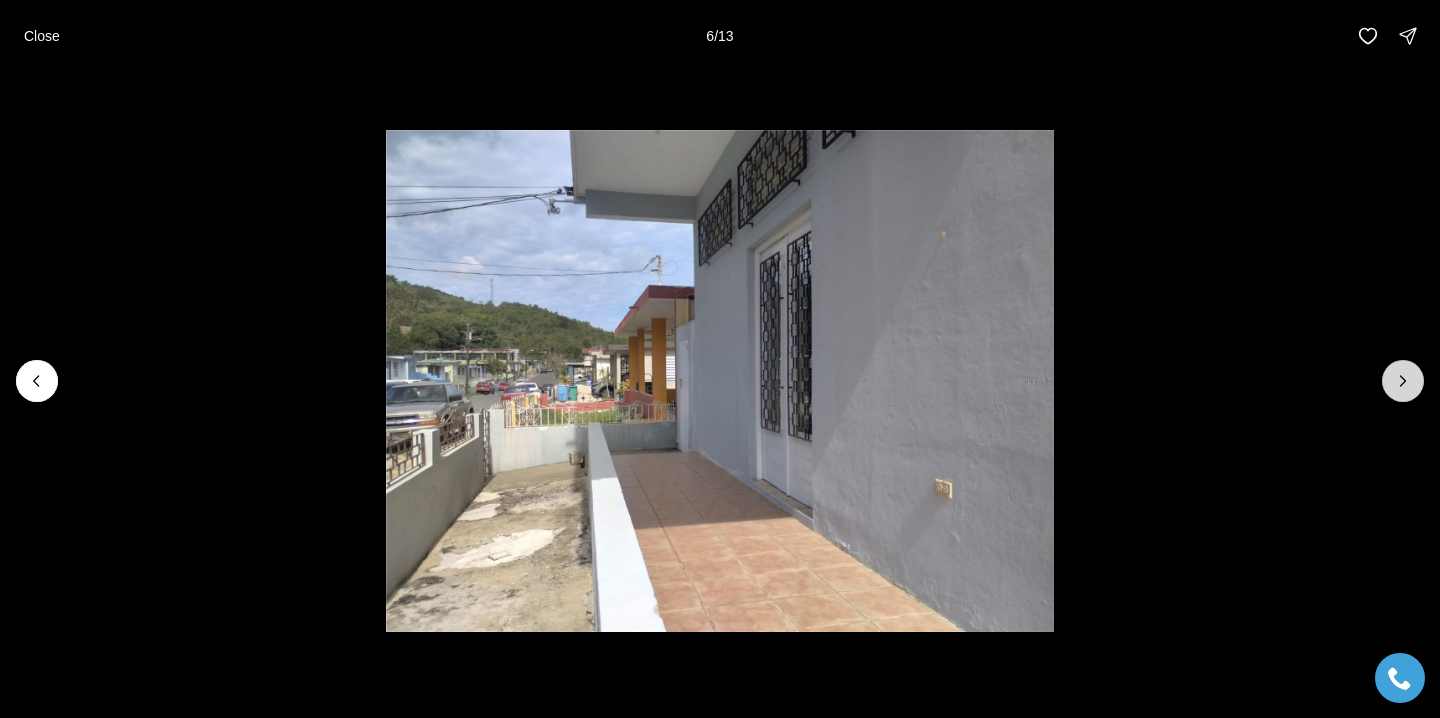 click 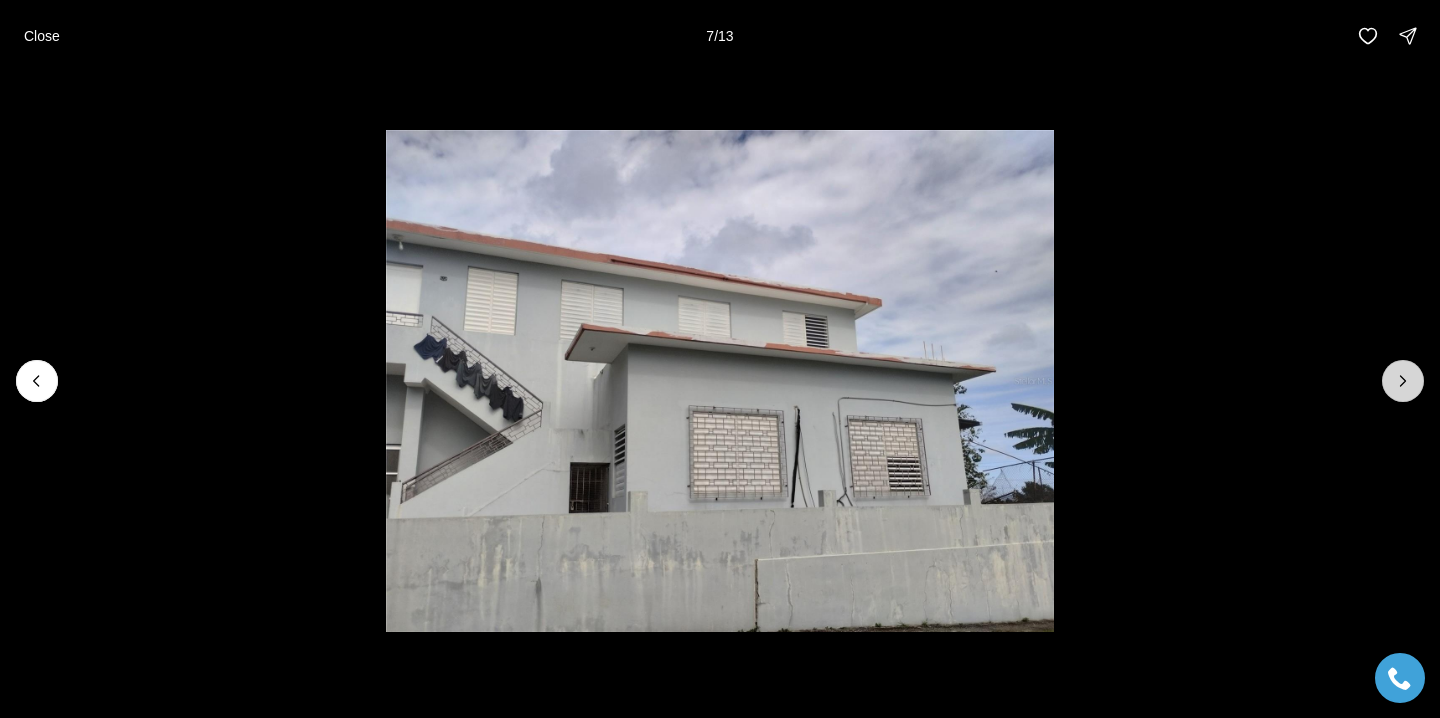 click 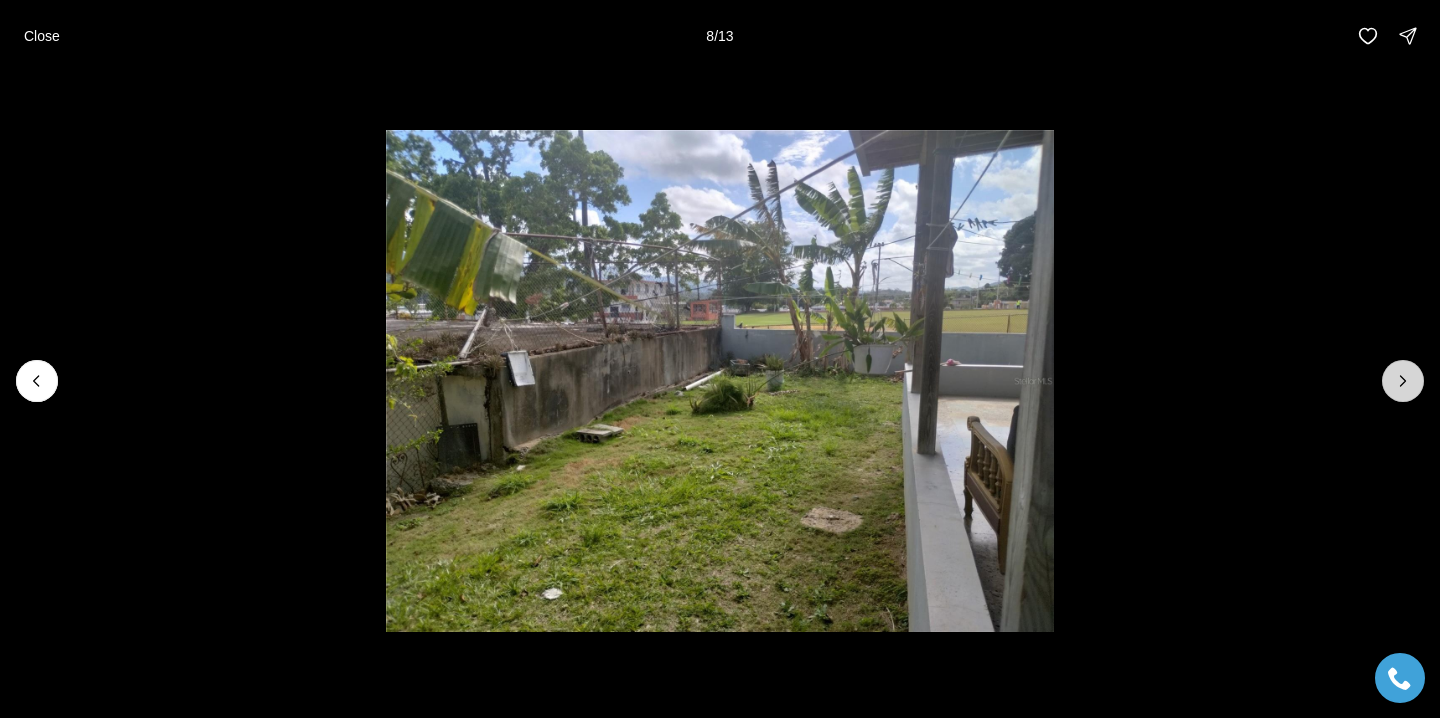 click 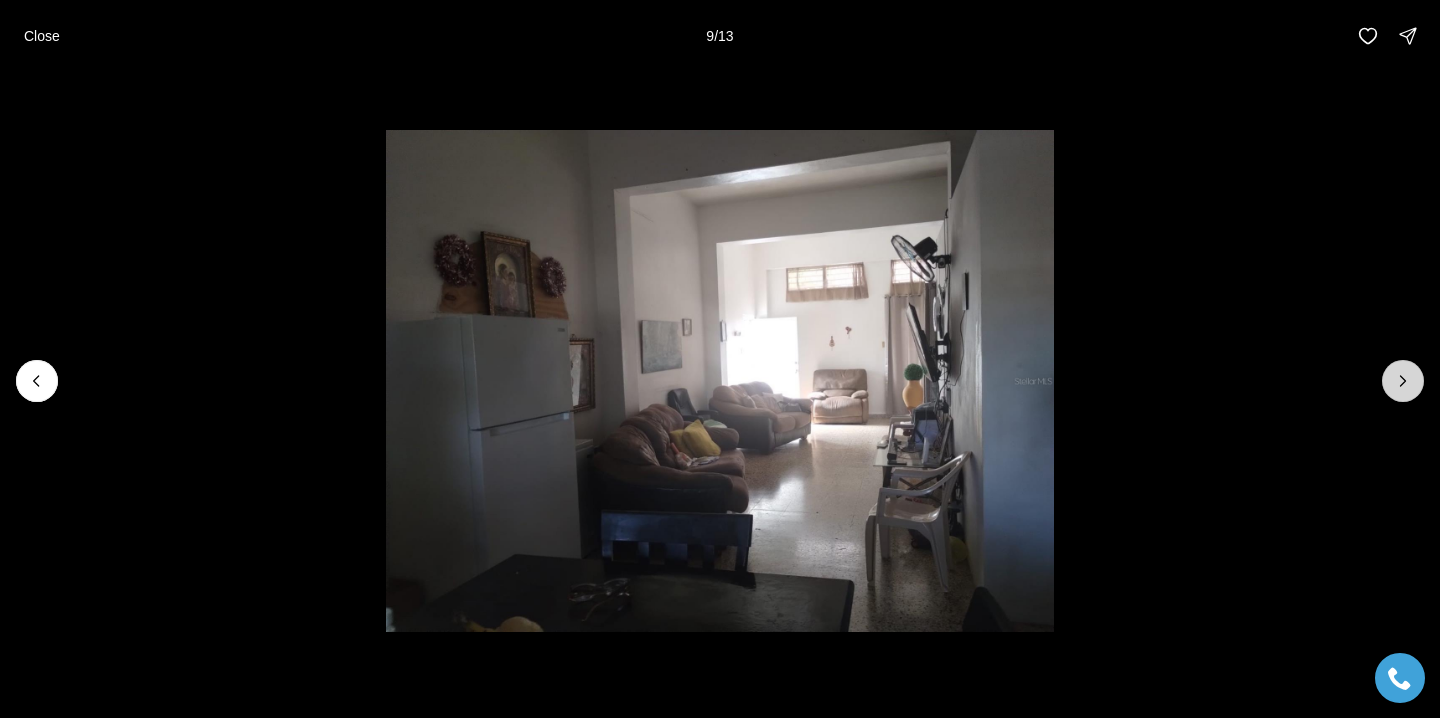 click 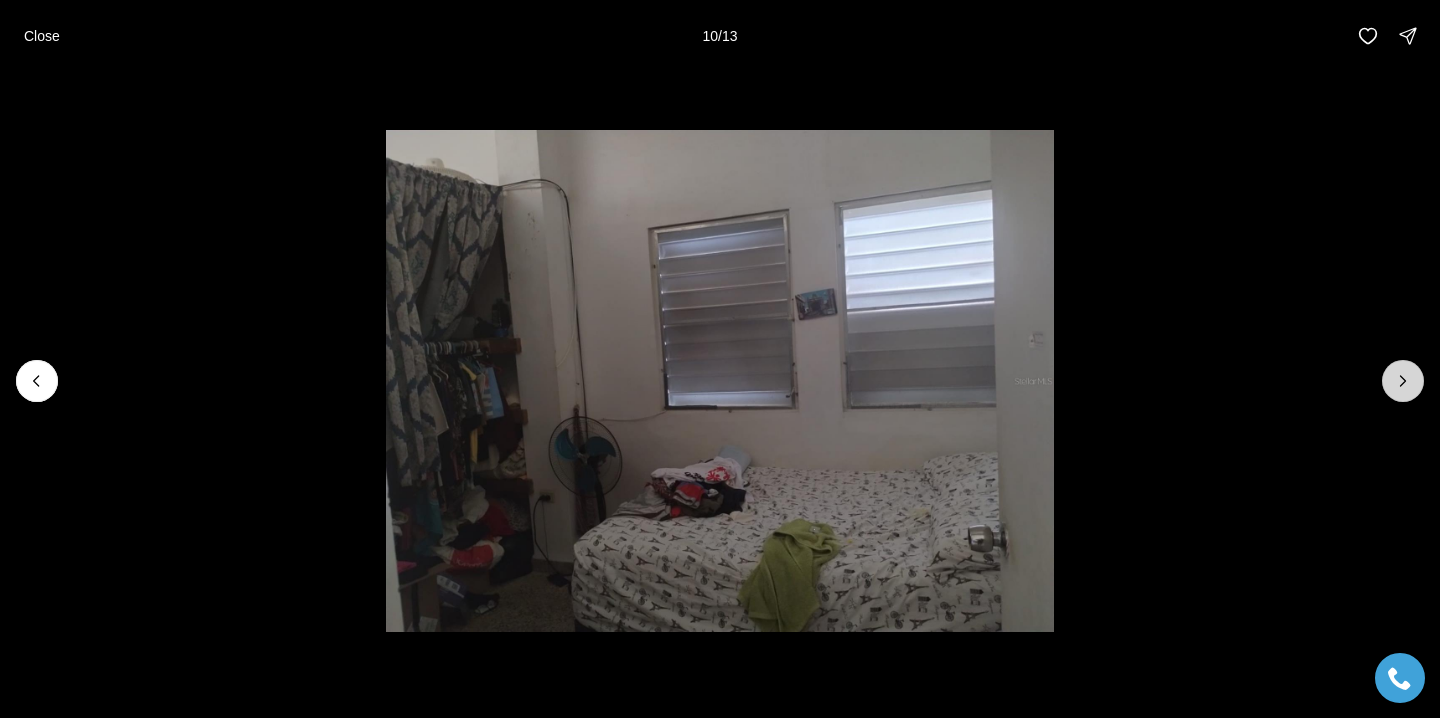 click 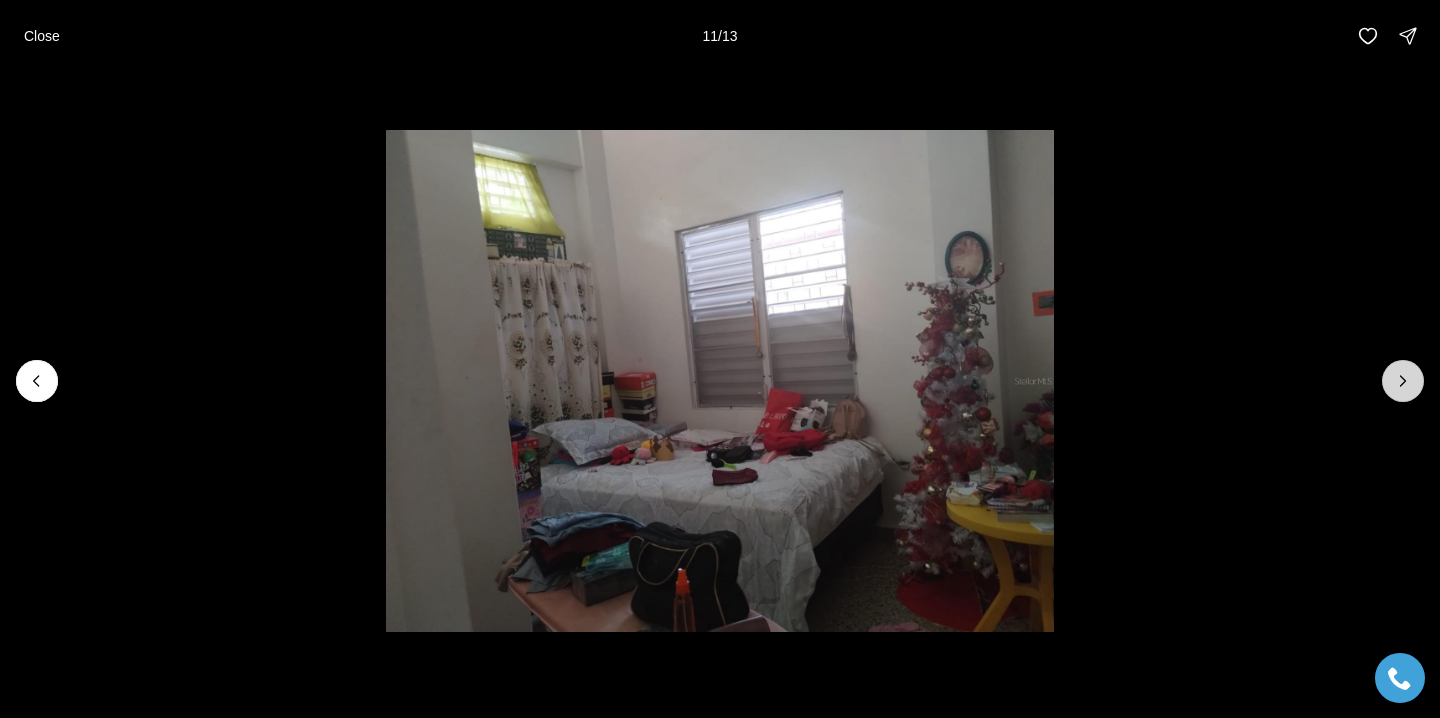 click 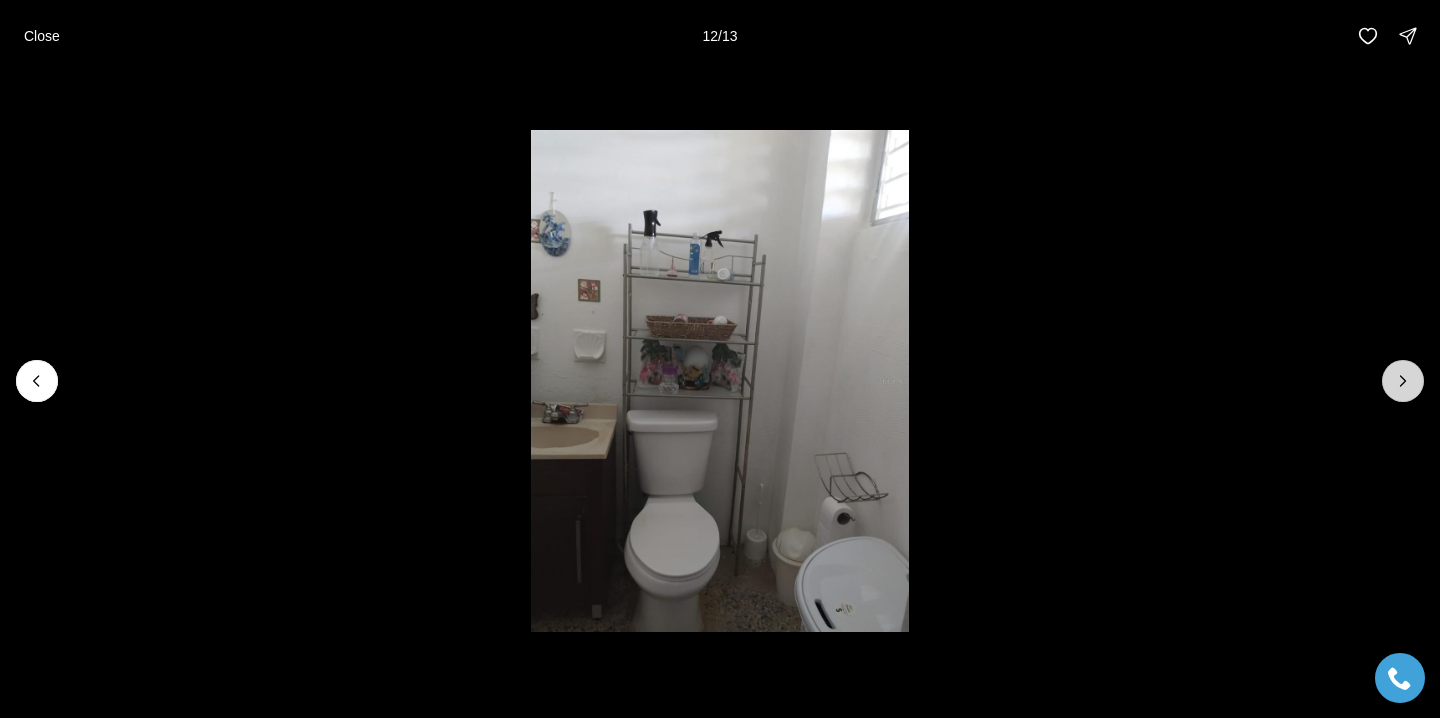 click 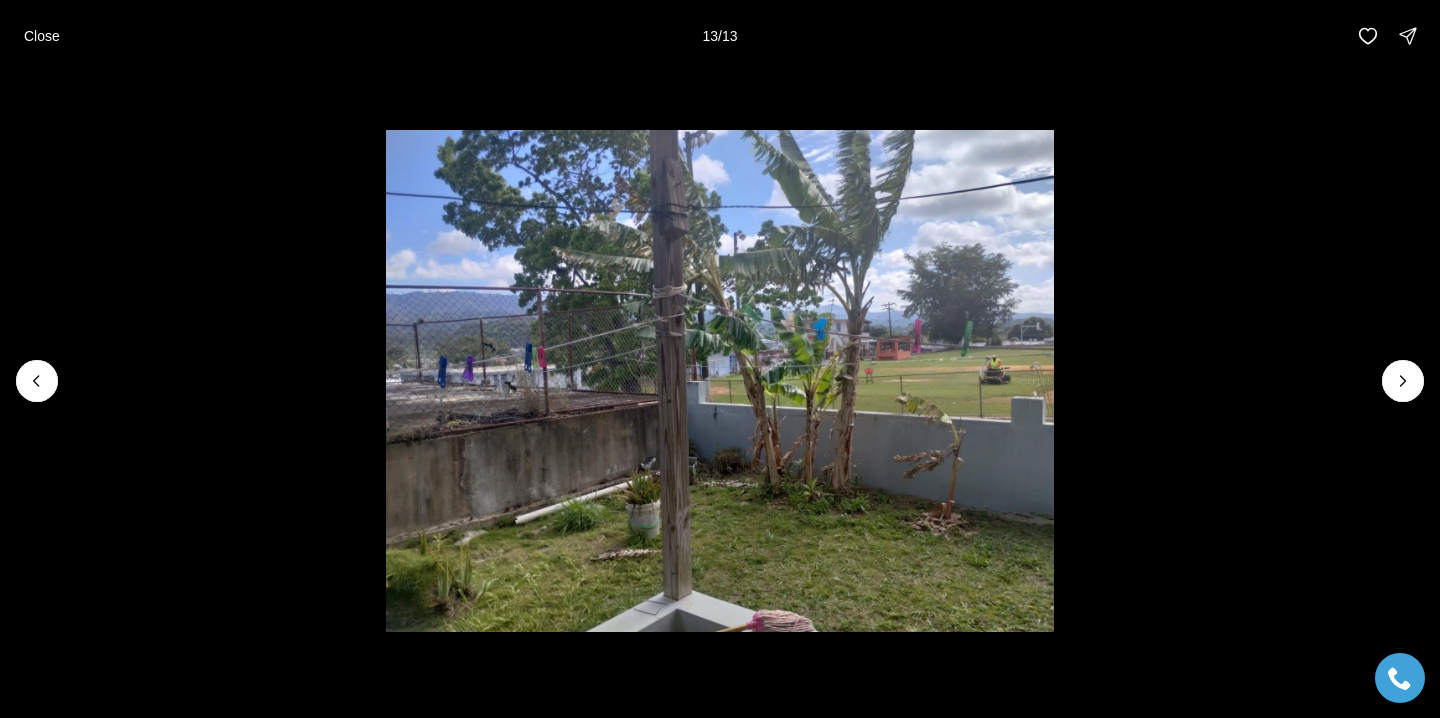 click at bounding box center [1403, 381] 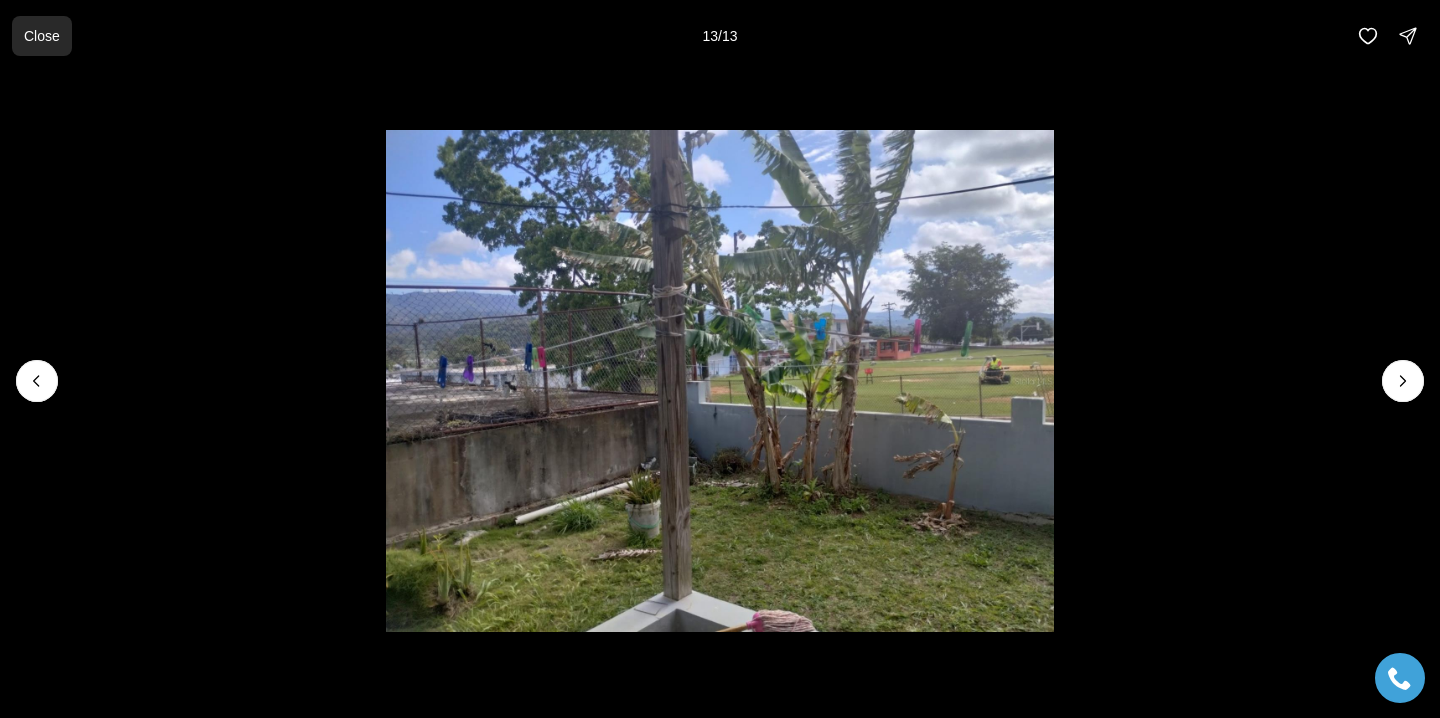 click on "Close" at bounding box center (42, 36) 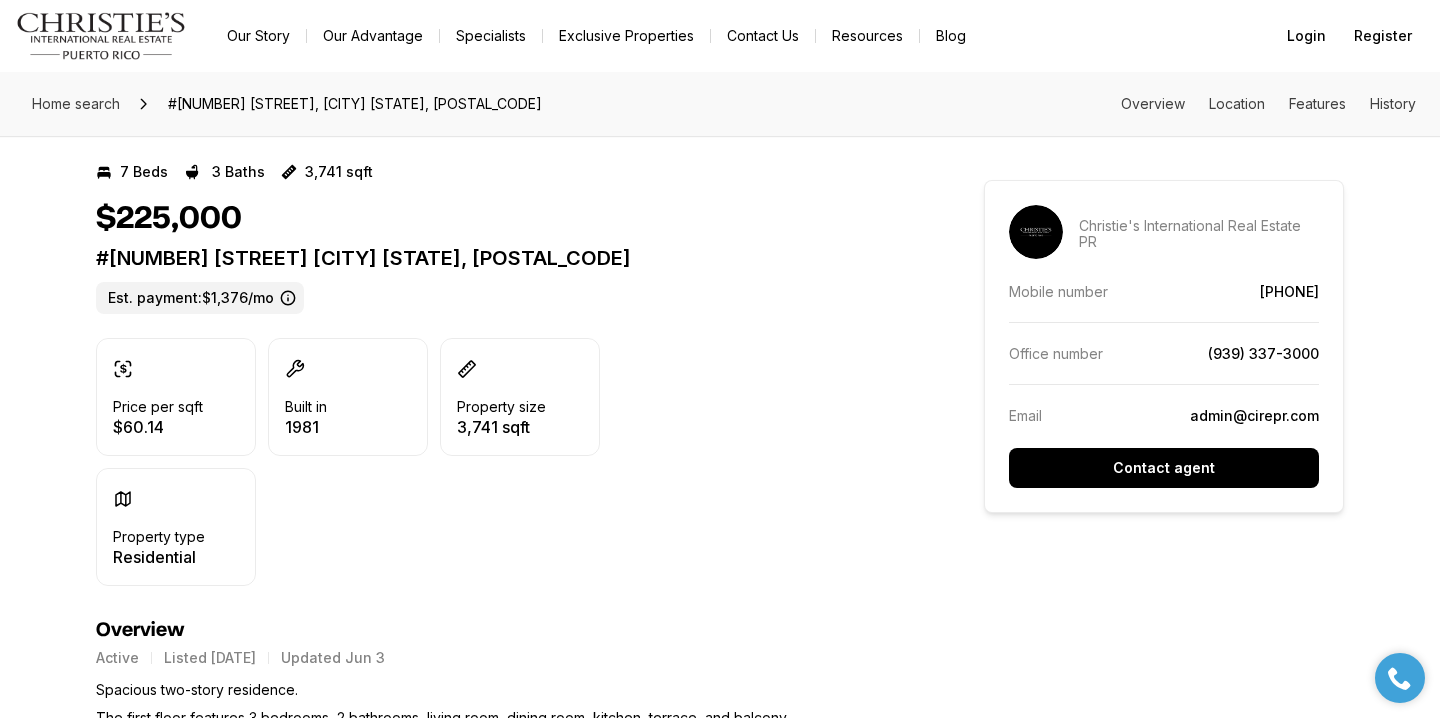 scroll, scrollTop: 397, scrollLeft: 0, axis: vertical 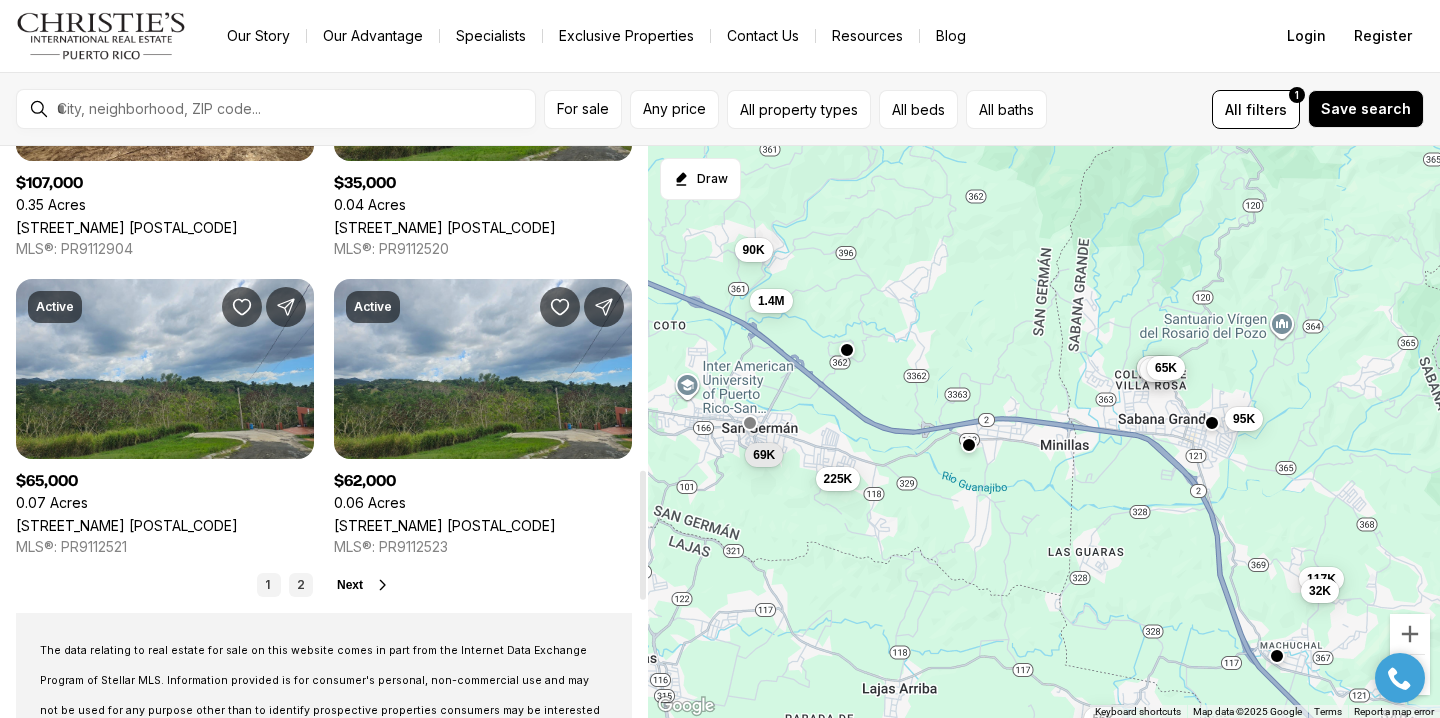 click on "2" at bounding box center [301, 585] 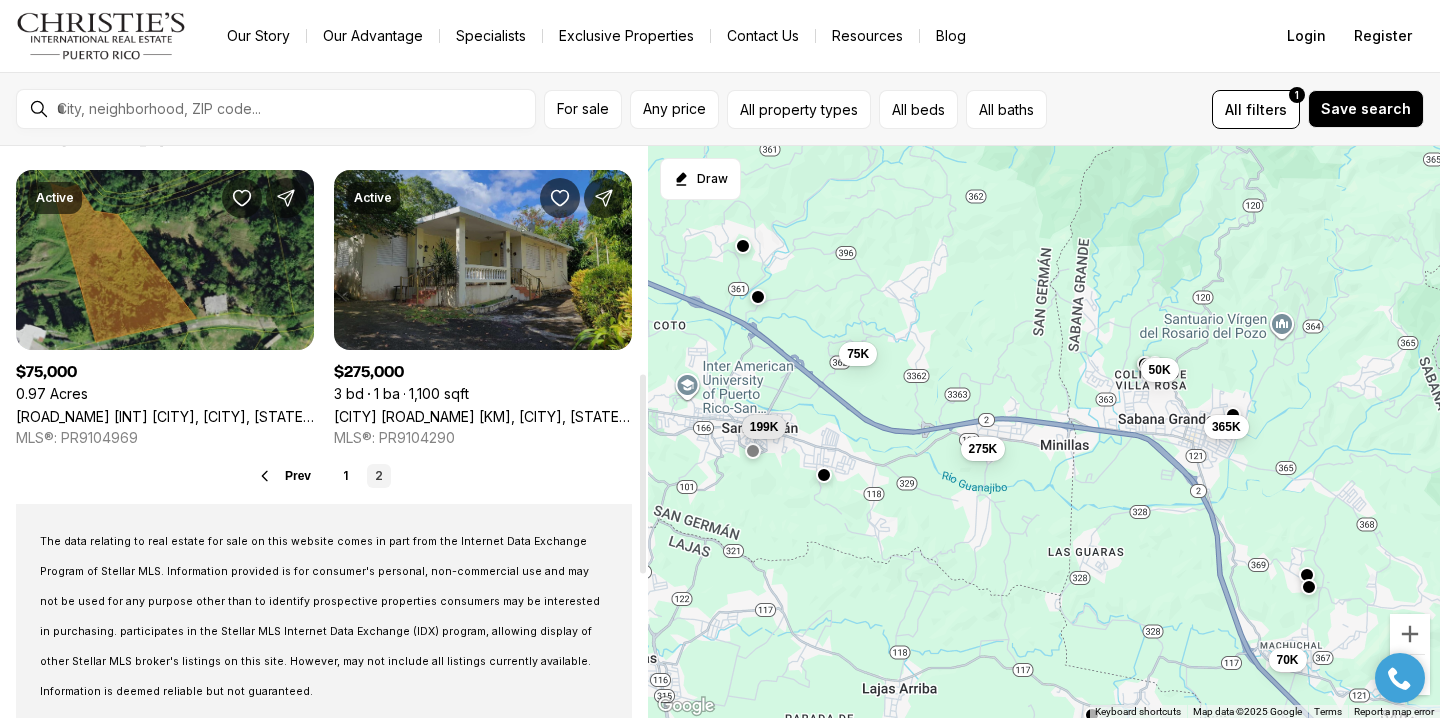 scroll, scrollTop: 651, scrollLeft: 0, axis: vertical 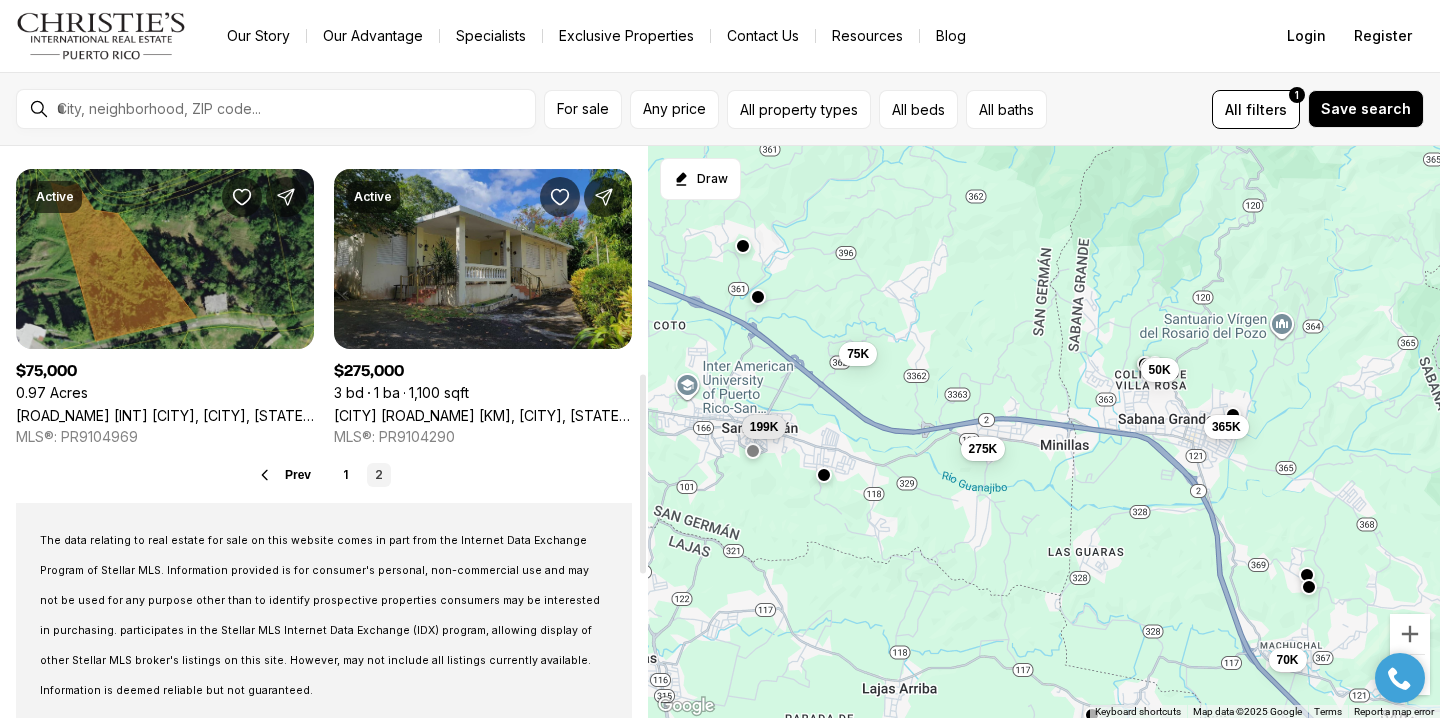 click on "[CITY] [ROAD_NAME] [KM], [CITY], [STATE] [POSTAL_CODE]" at bounding box center [483, 415] 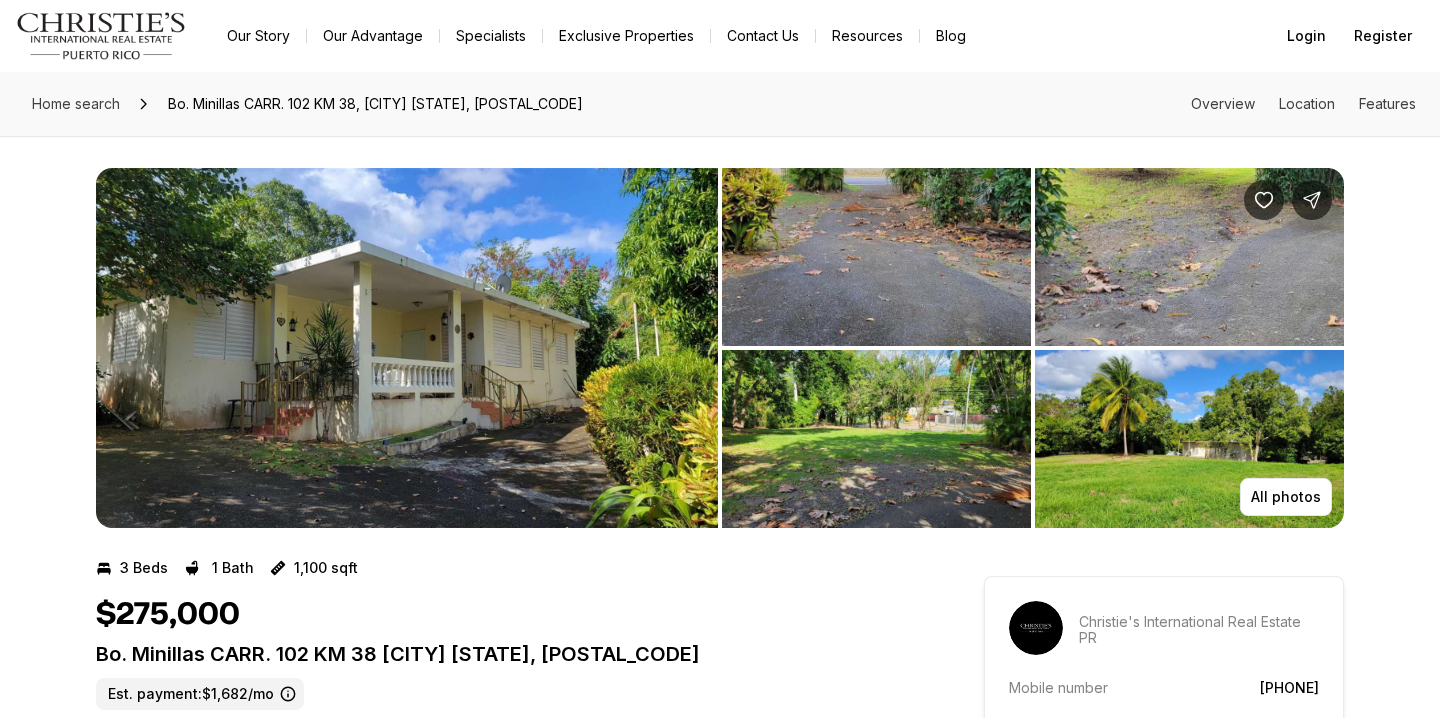 scroll, scrollTop: 0, scrollLeft: 0, axis: both 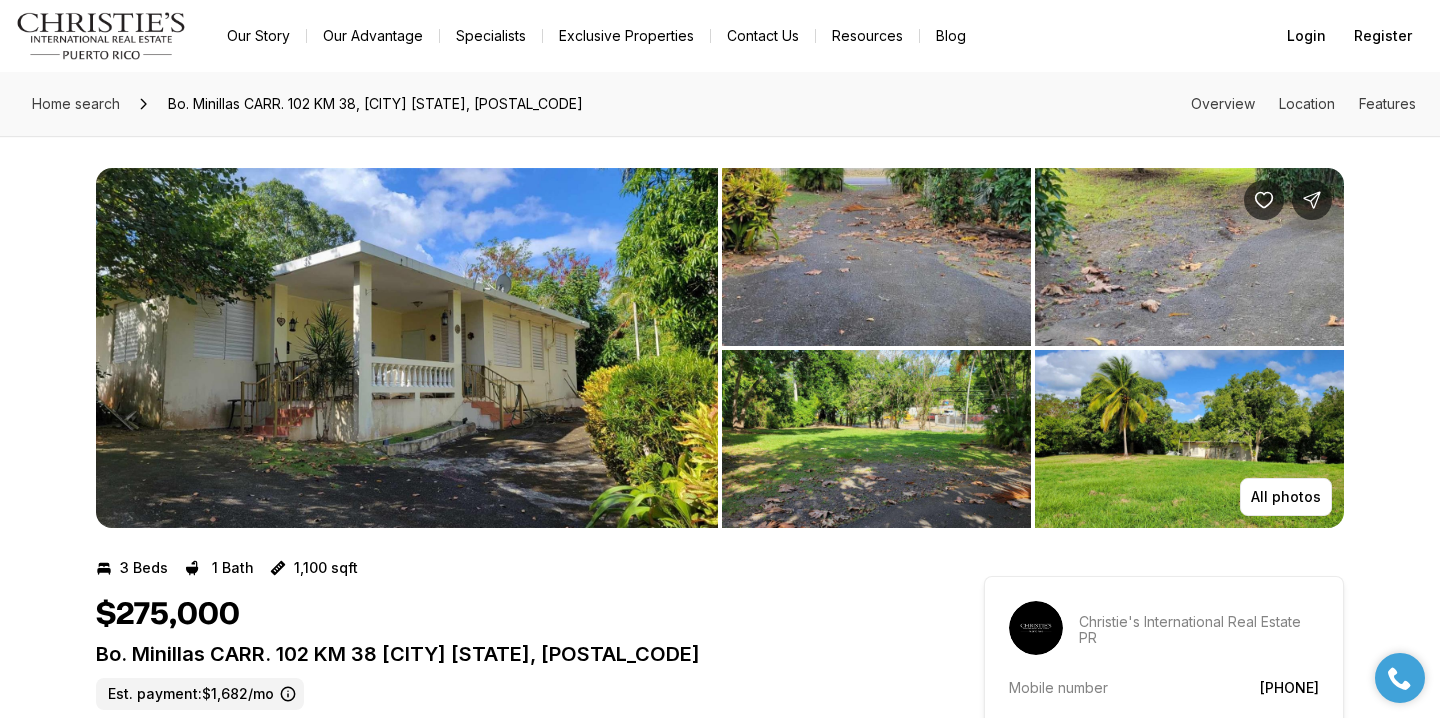 click at bounding box center [407, 348] 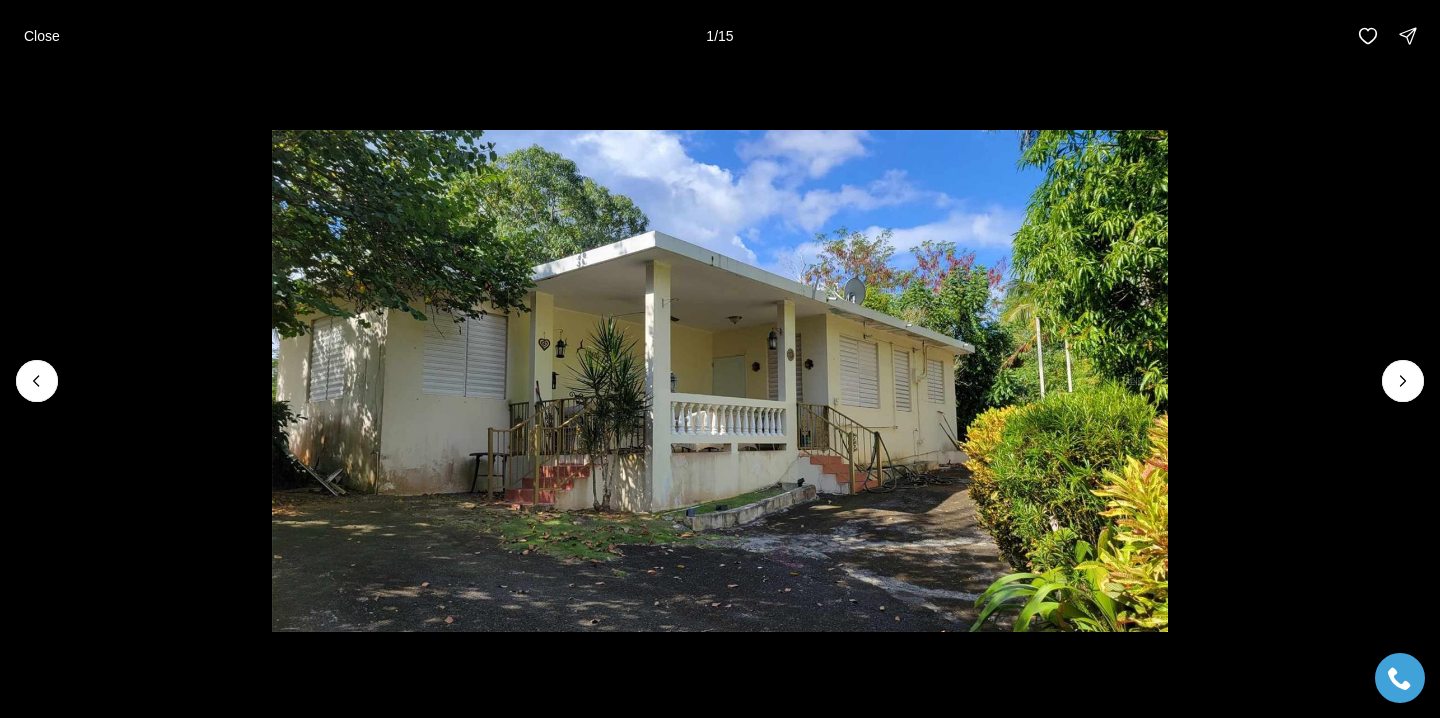 type 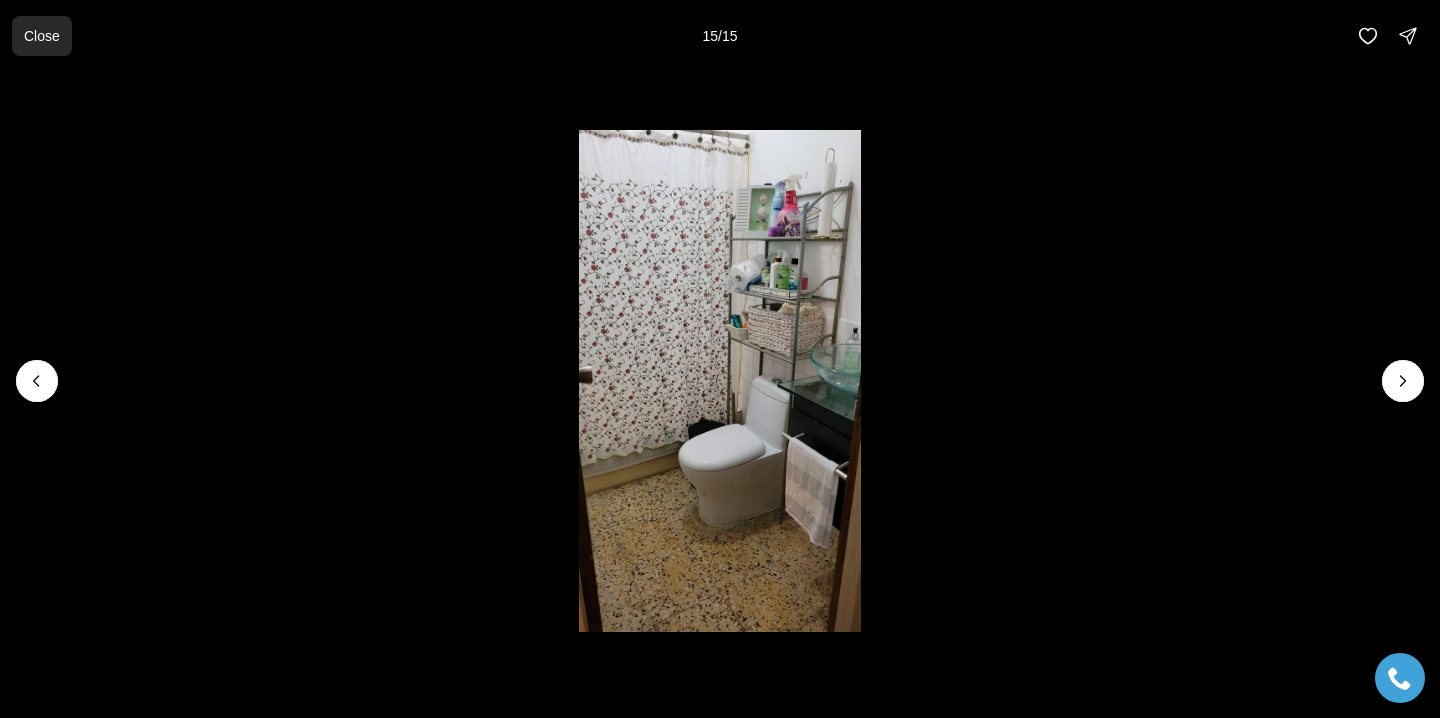 click on "Close" at bounding box center (42, 36) 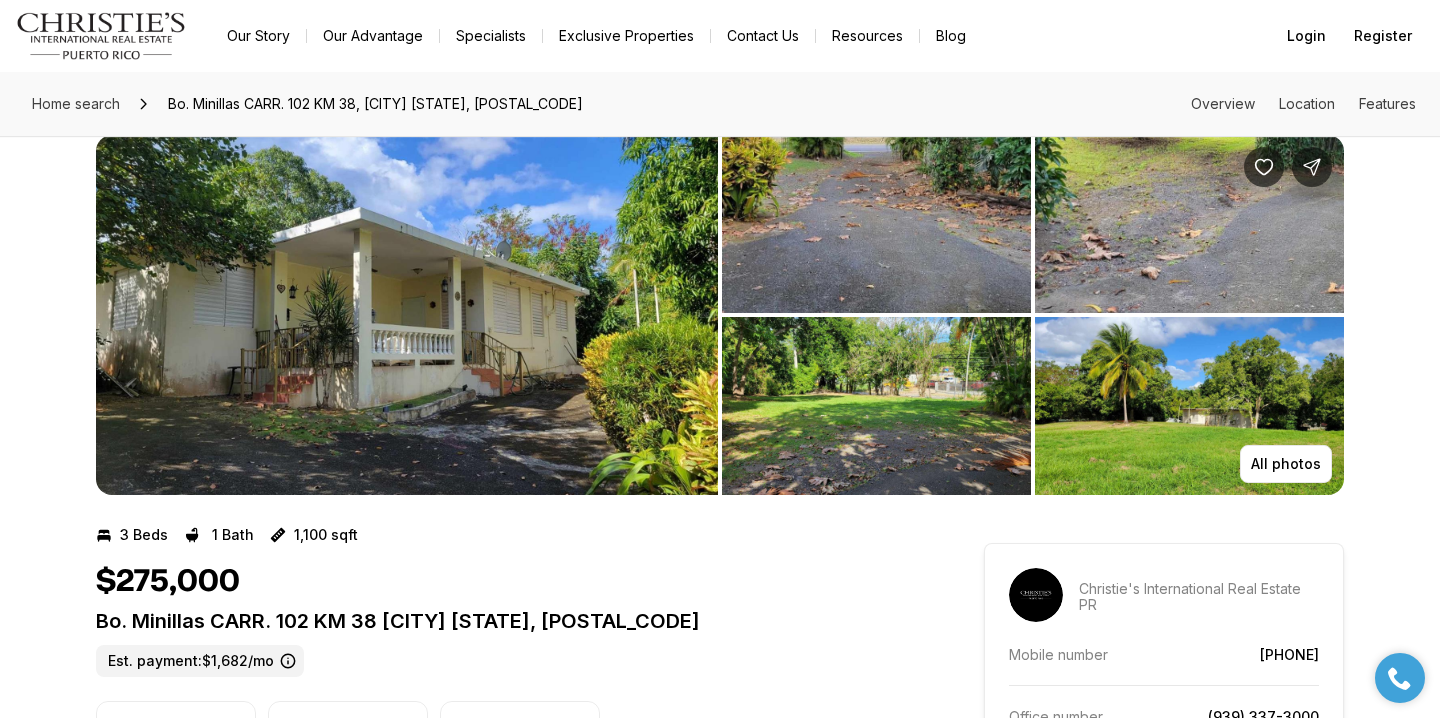 scroll, scrollTop: 0, scrollLeft: 0, axis: both 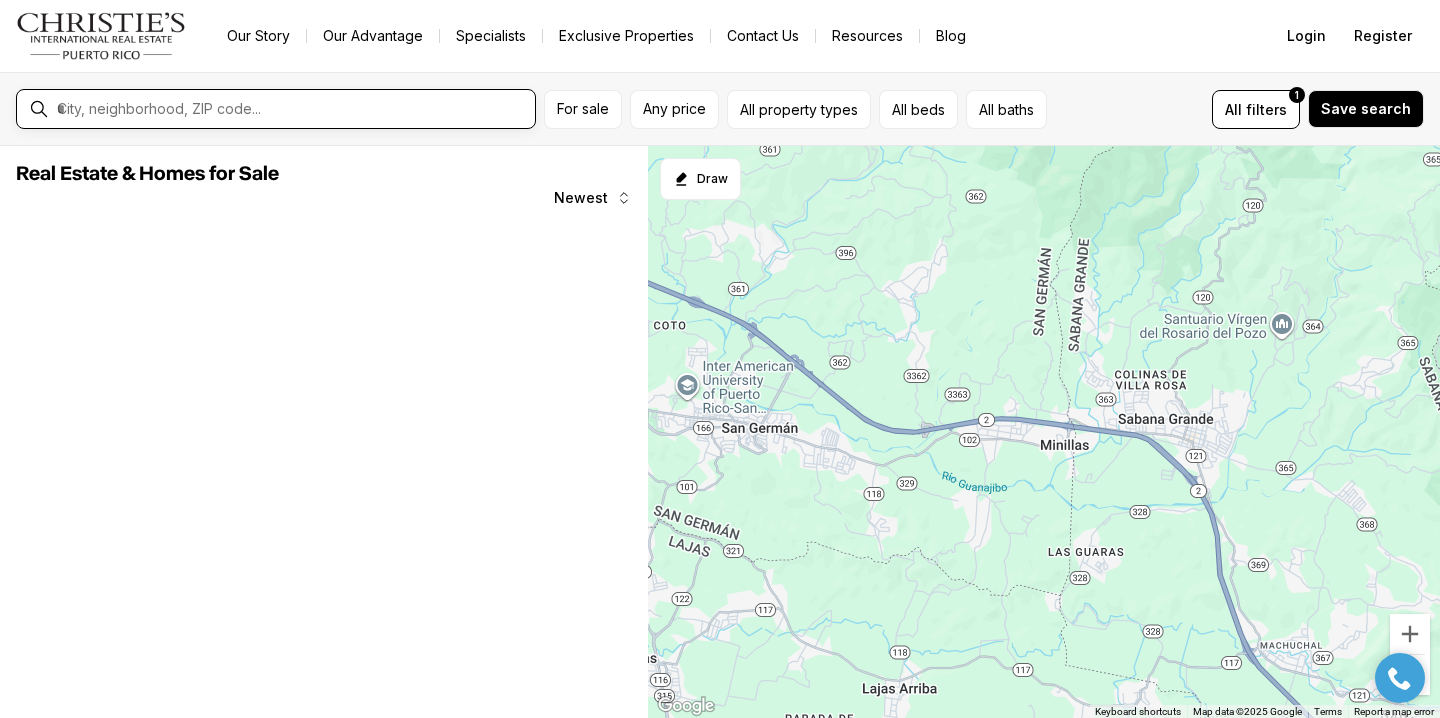 click at bounding box center [292, 109] 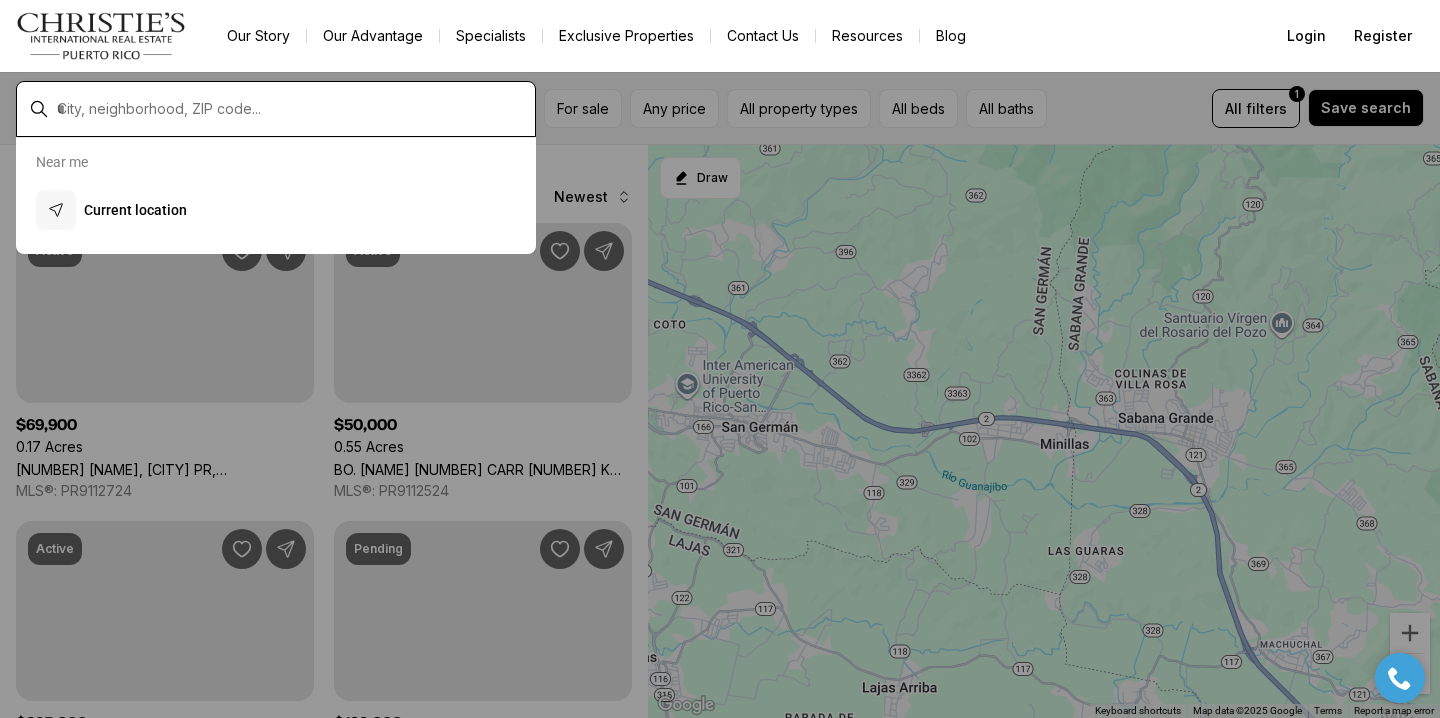 scroll, scrollTop: 651, scrollLeft: 0, axis: vertical 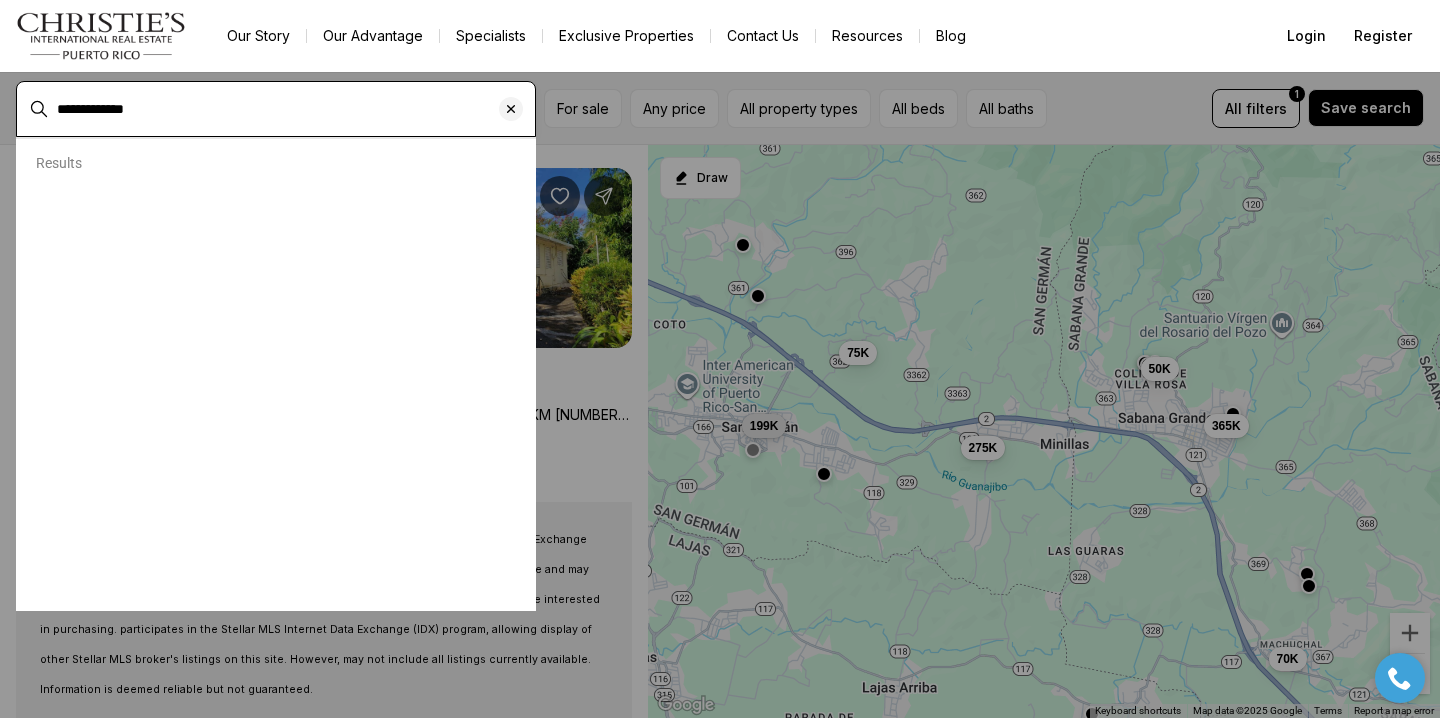 type on "**********" 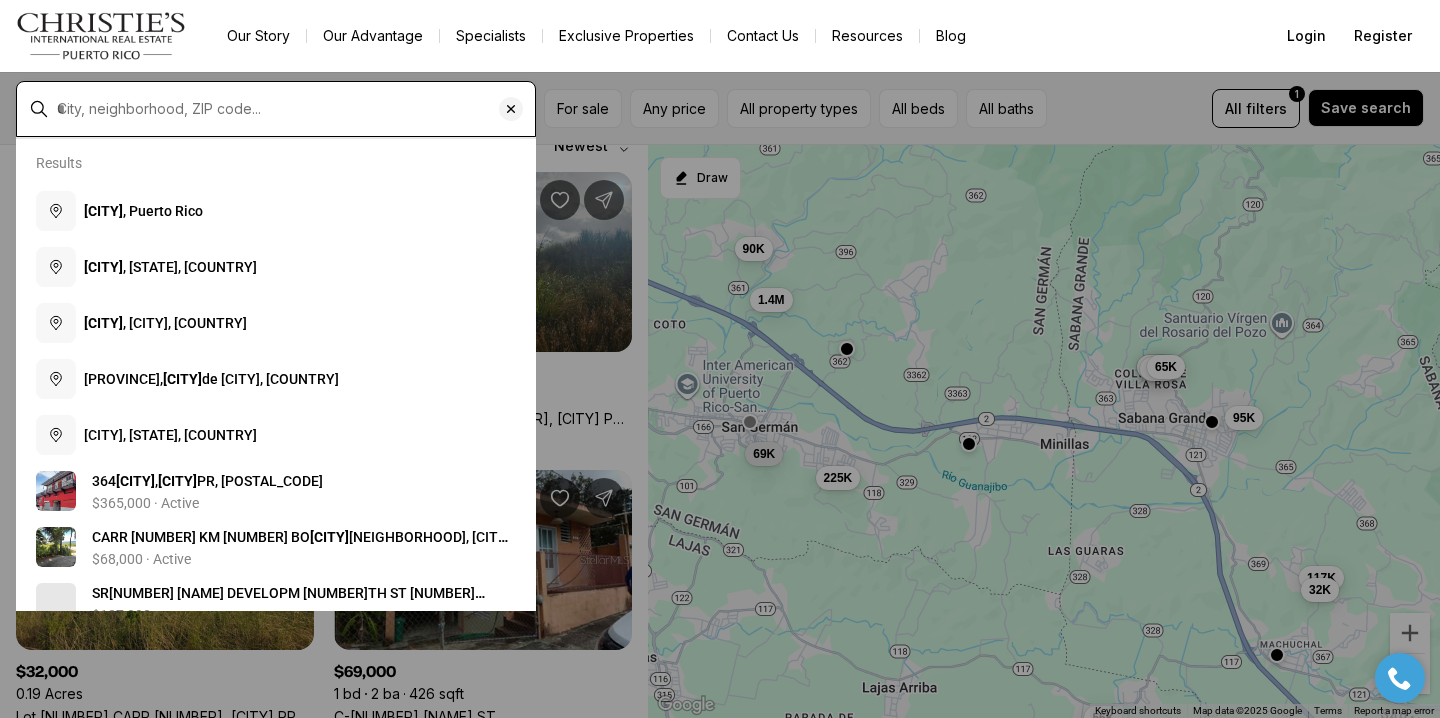 scroll, scrollTop: 0, scrollLeft: 0, axis: both 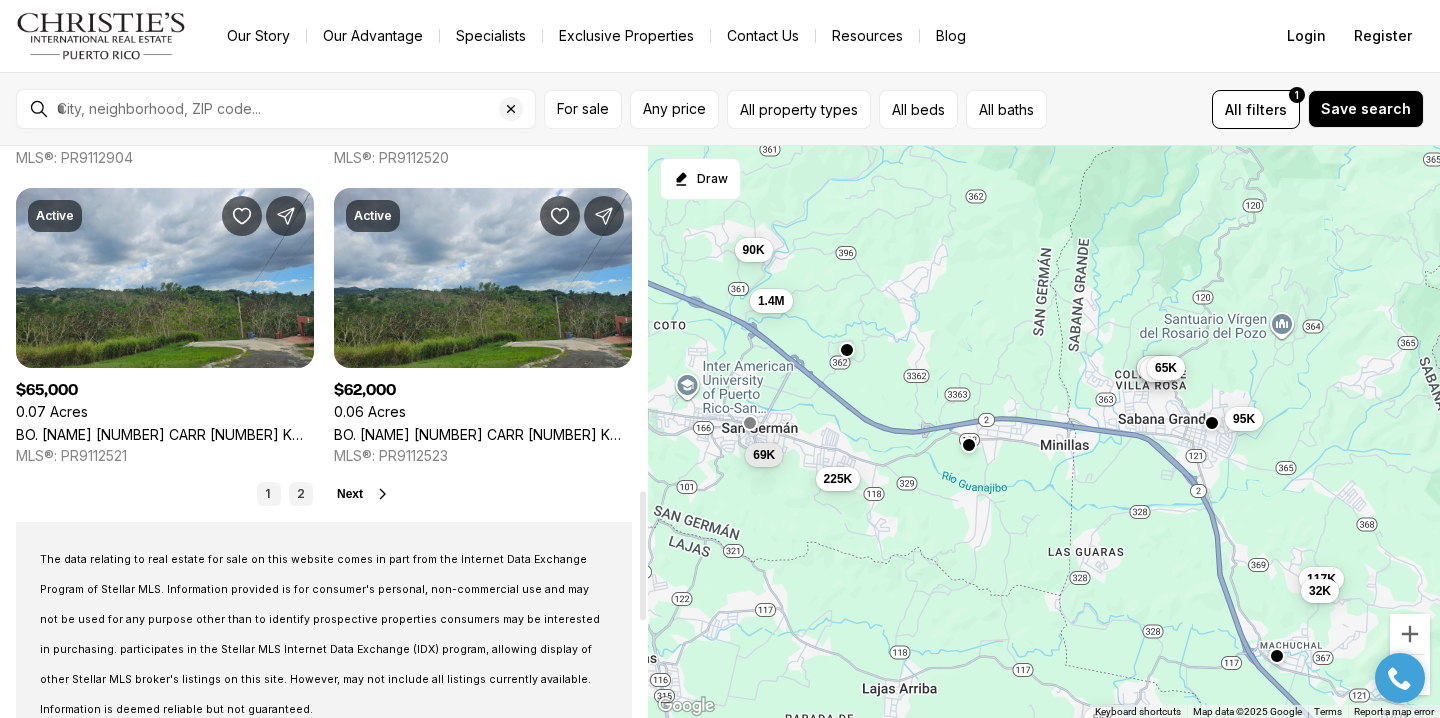 click on "2" at bounding box center [301, 494] 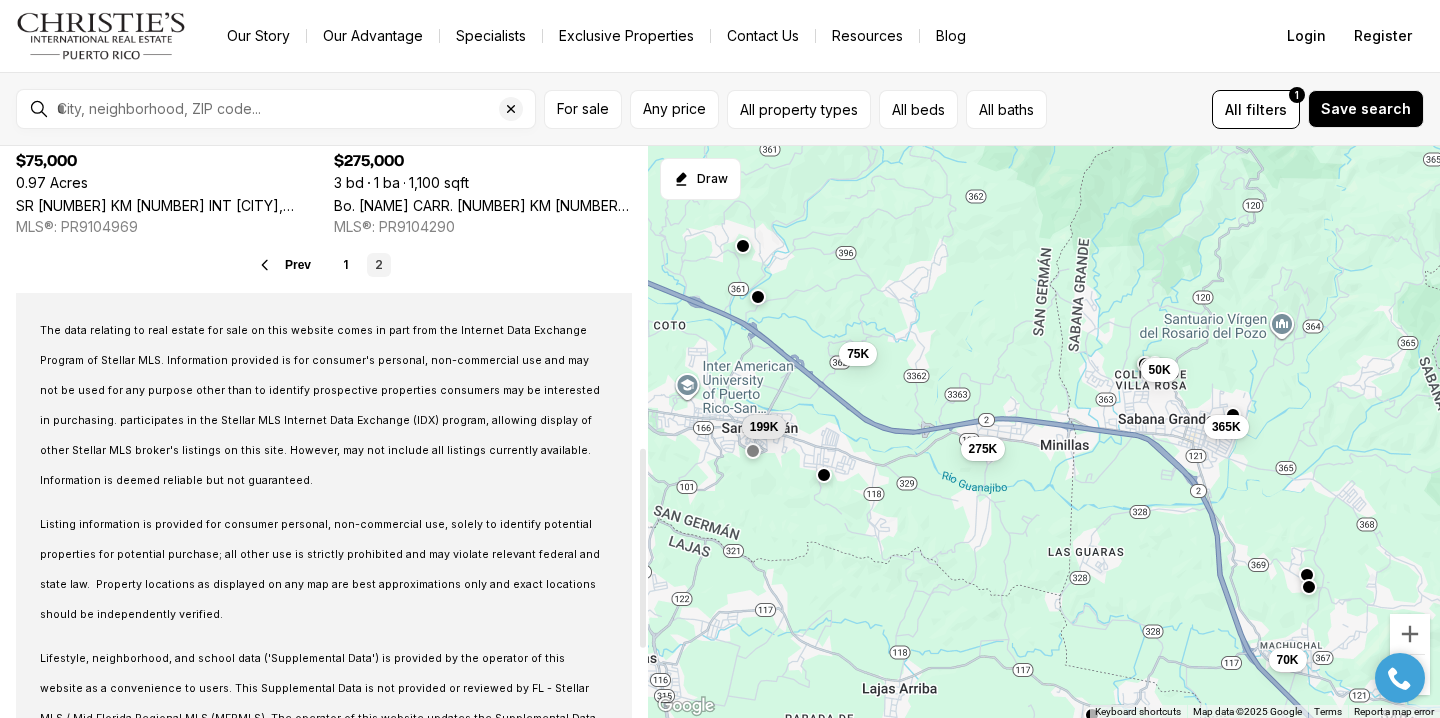 scroll, scrollTop: 866, scrollLeft: 0, axis: vertical 